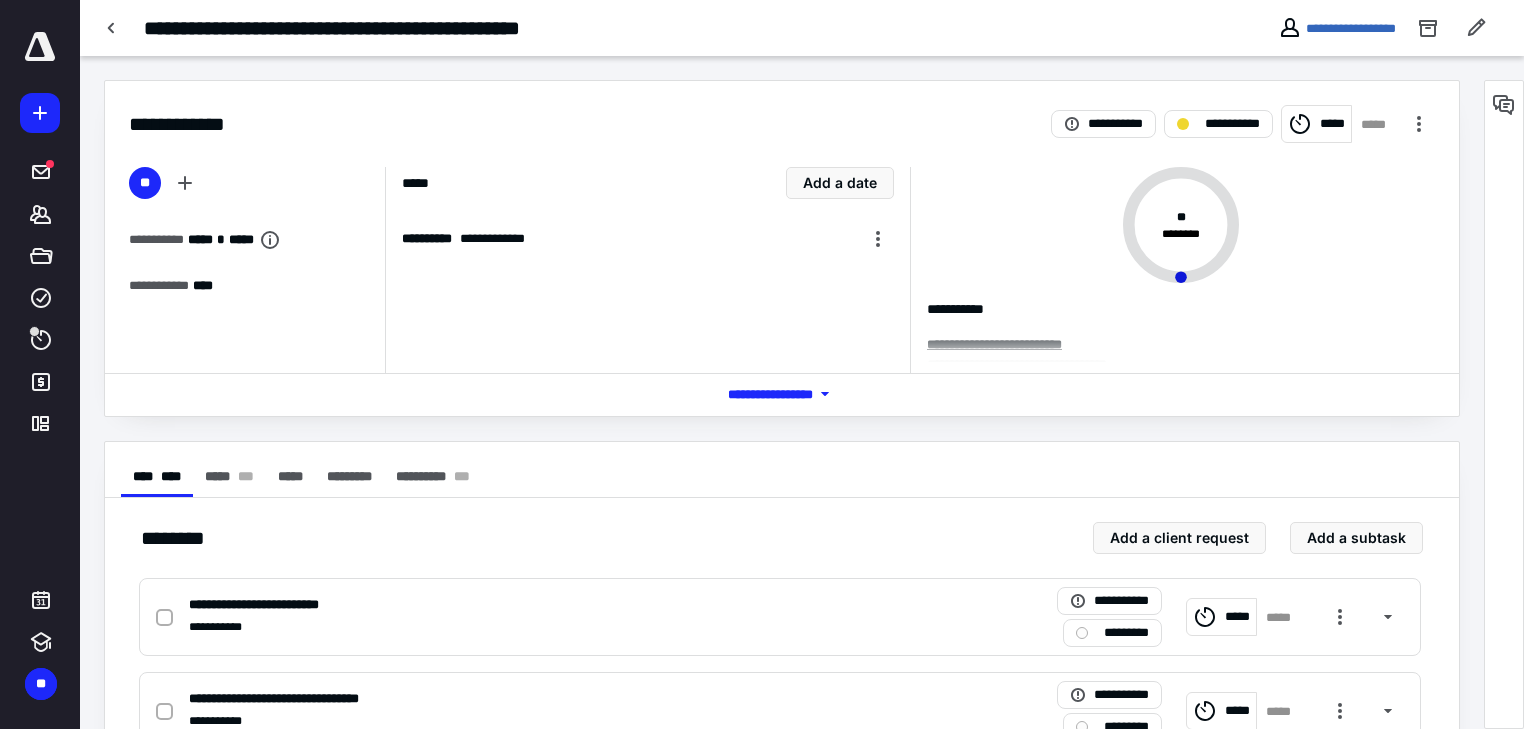 click at bounding box center (112, 28) 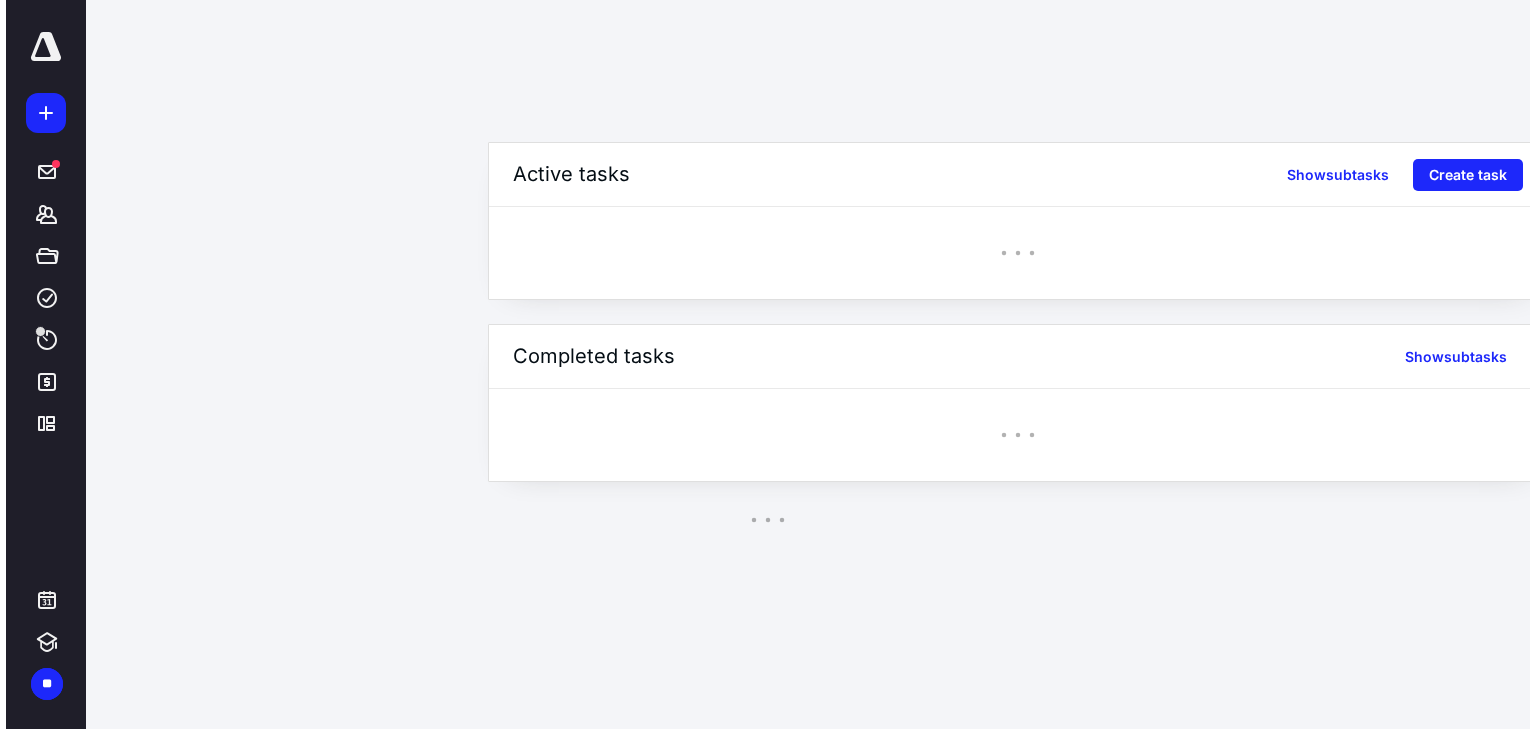 scroll, scrollTop: 0, scrollLeft: 0, axis: both 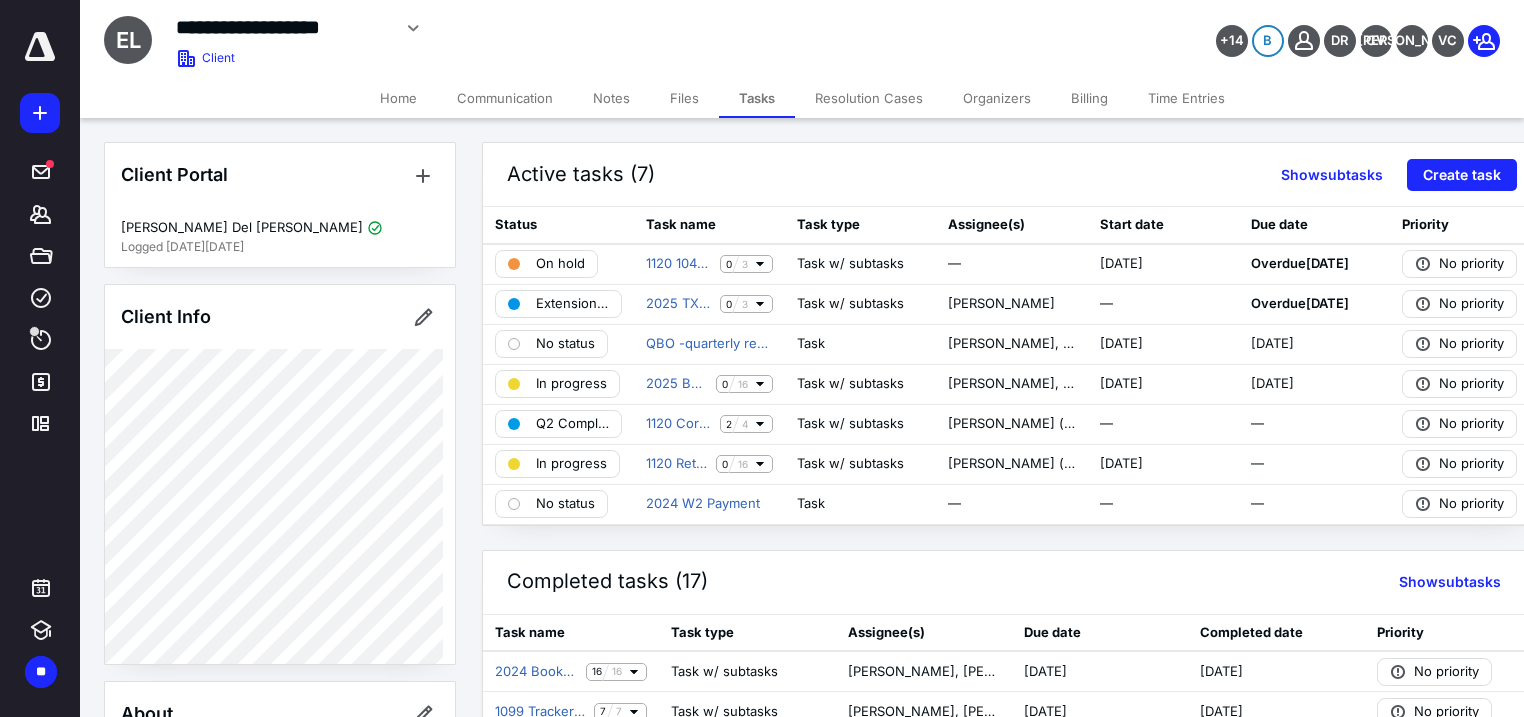 click on "Files" at bounding box center (684, 98) 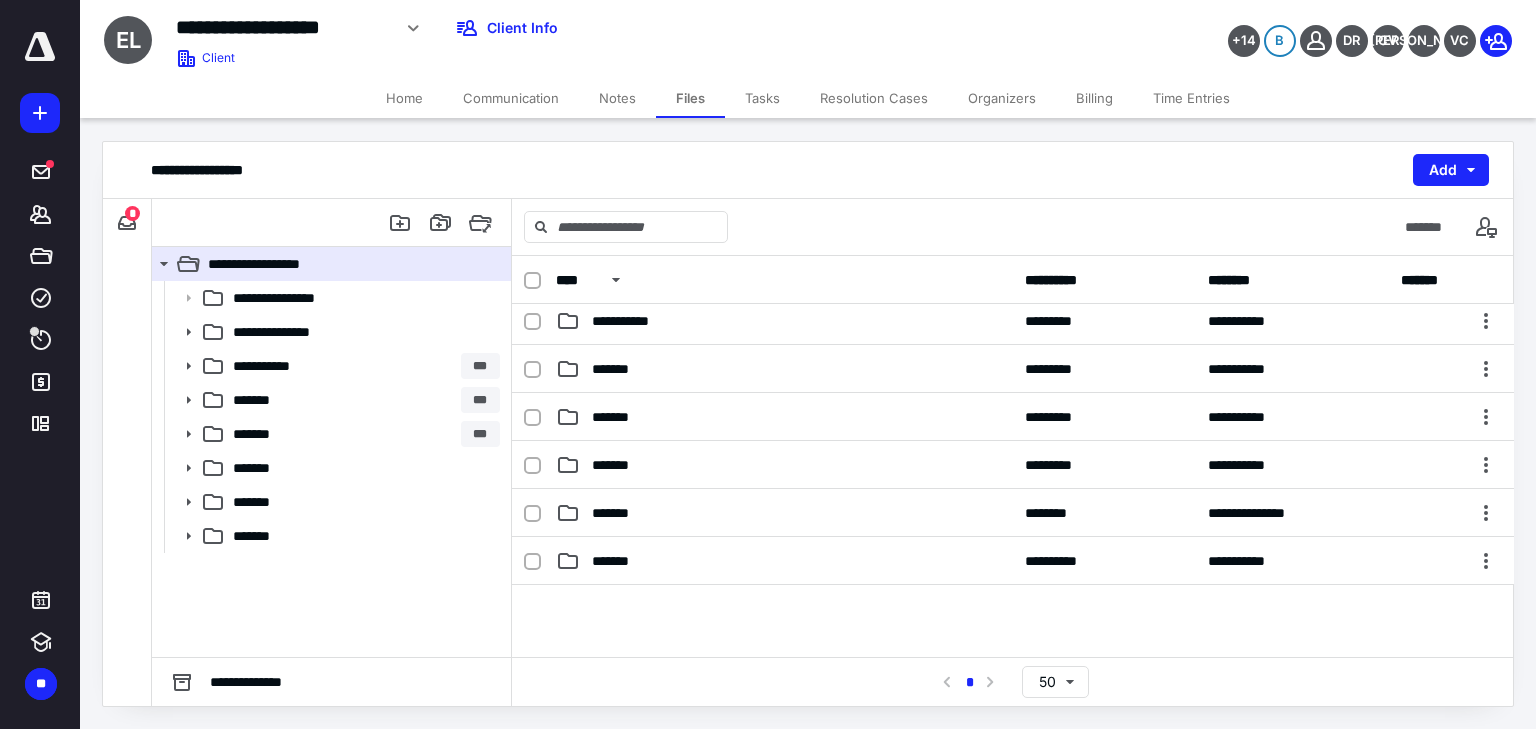 scroll, scrollTop: 240, scrollLeft: 0, axis: vertical 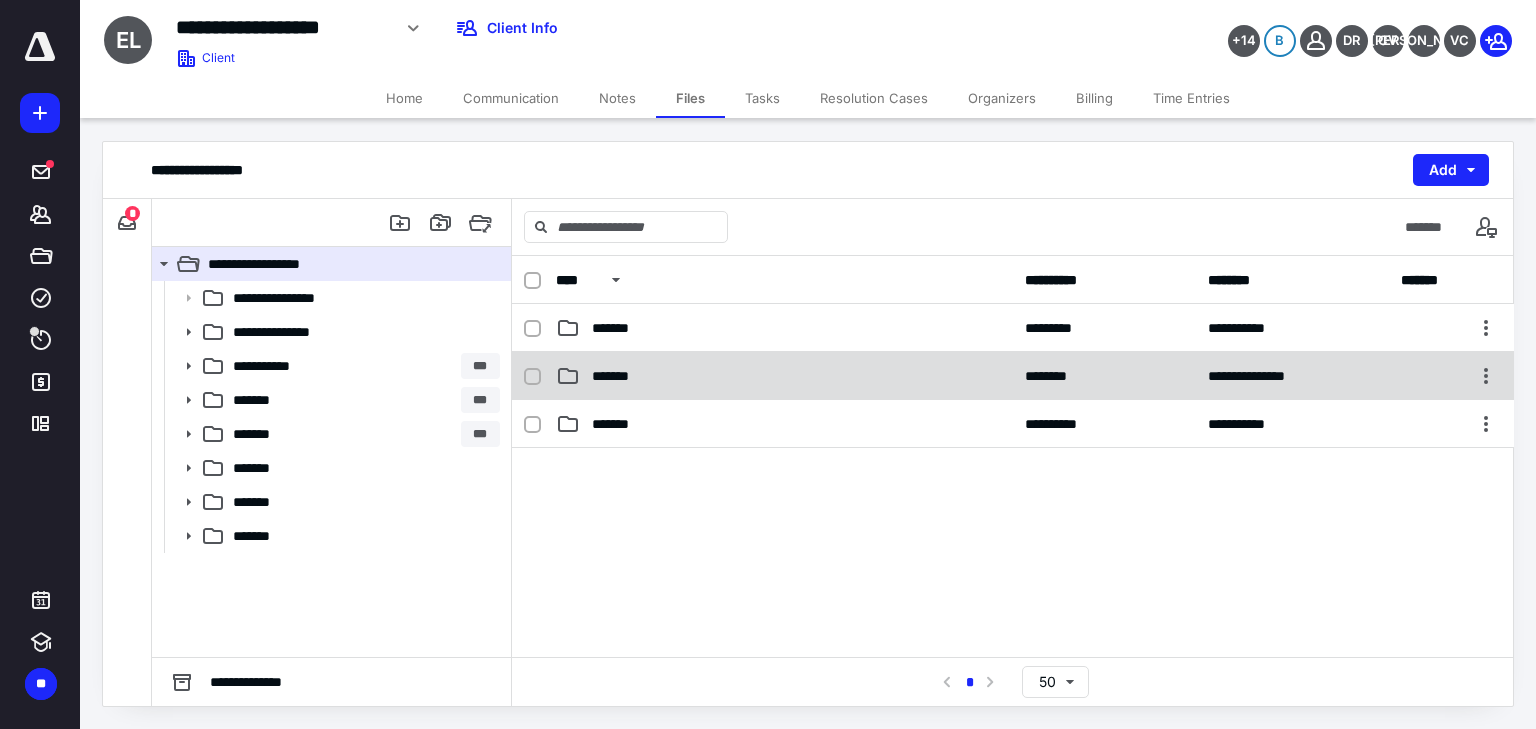 click on "*******" at bounding box center (620, 376) 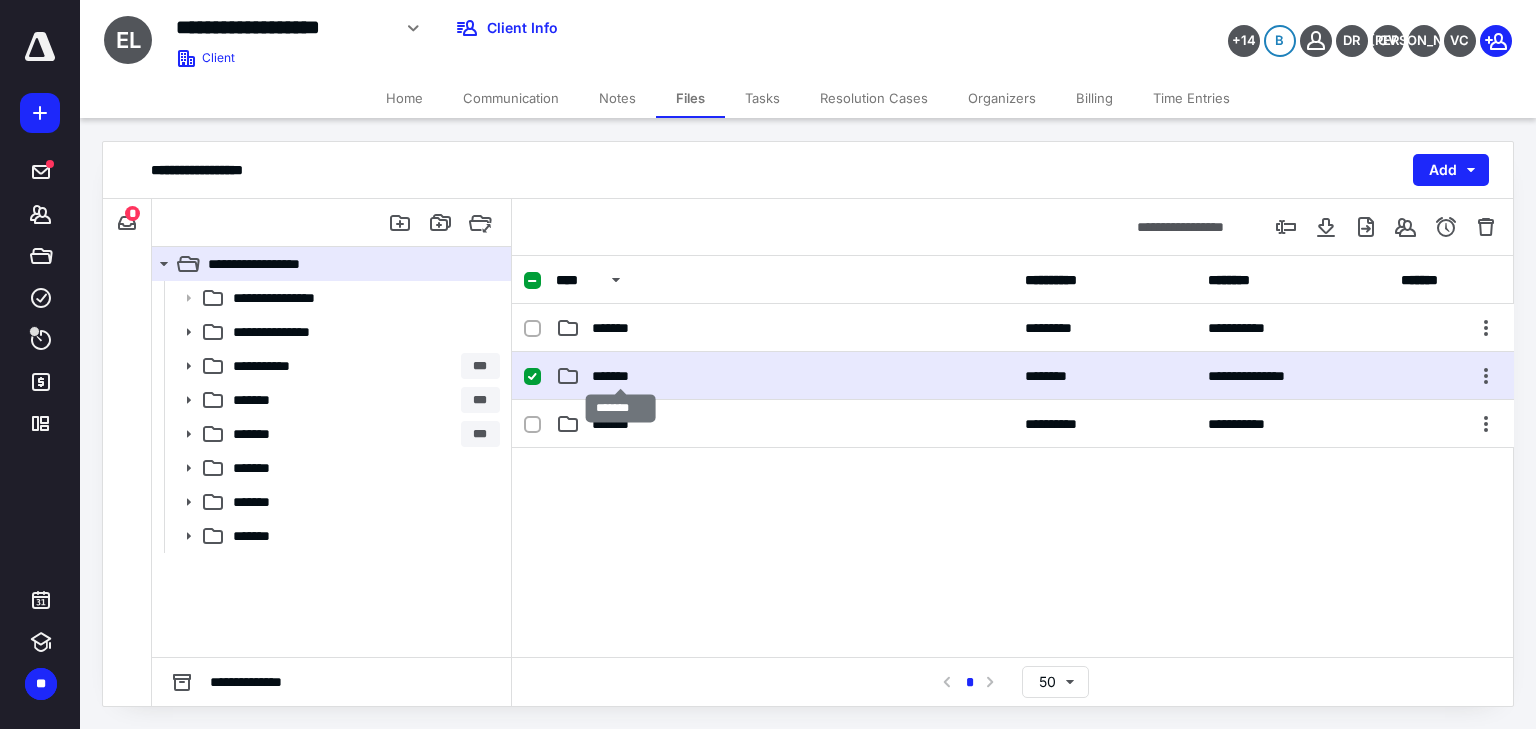 click on "*******" at bounding box center (620, 376) 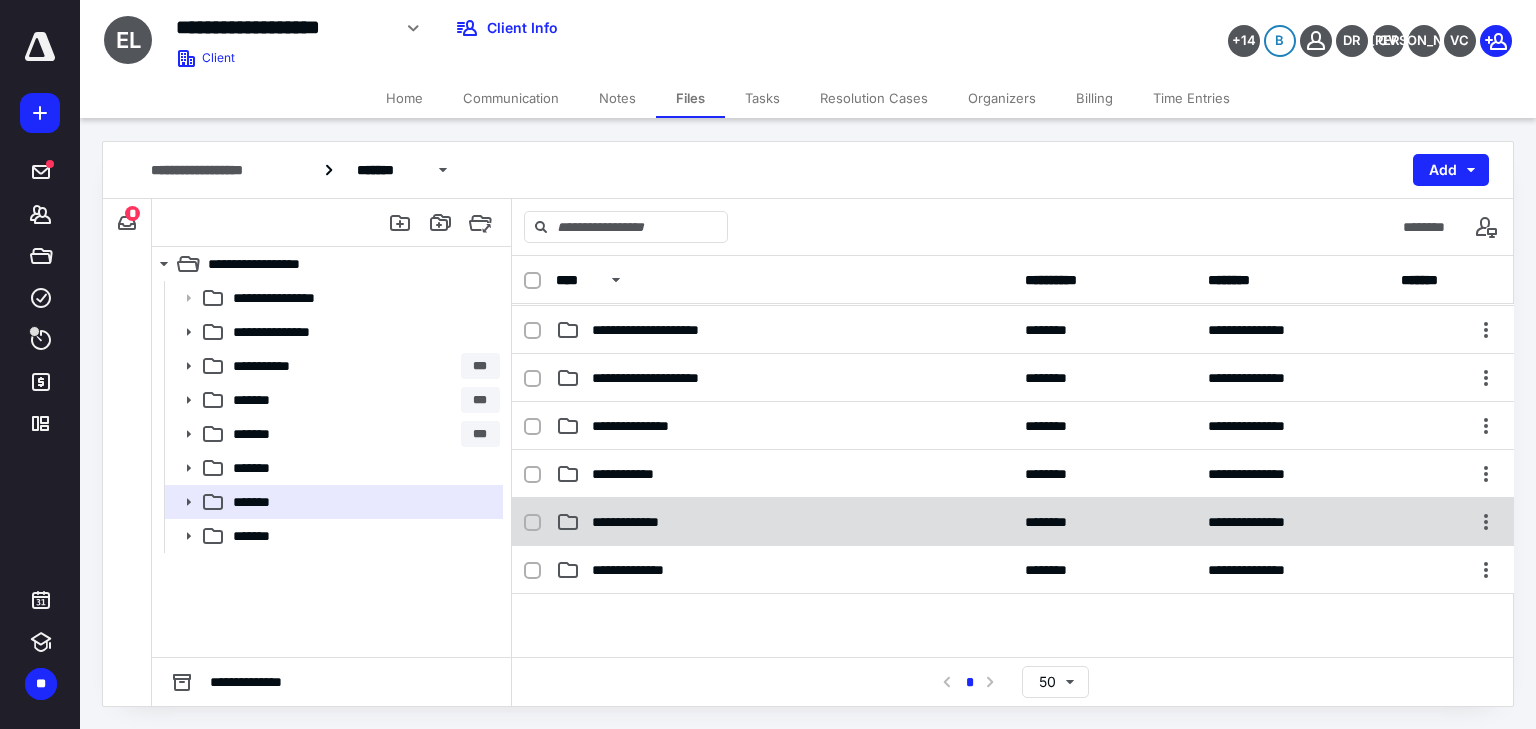 scroll, scrollTop: 240, scrollLeft: 0, axis: vertical 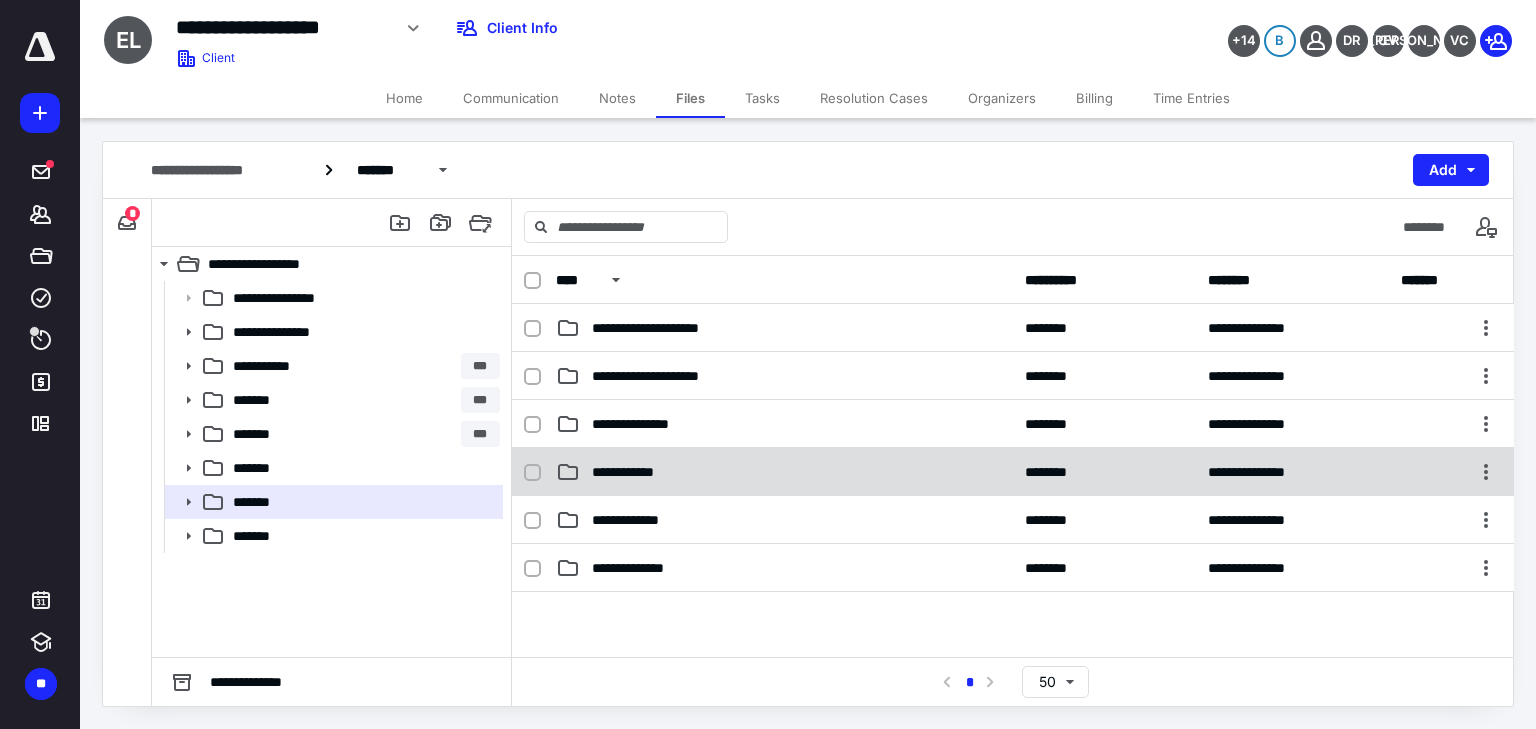 click on "**********" at bounding box center (784, 472) 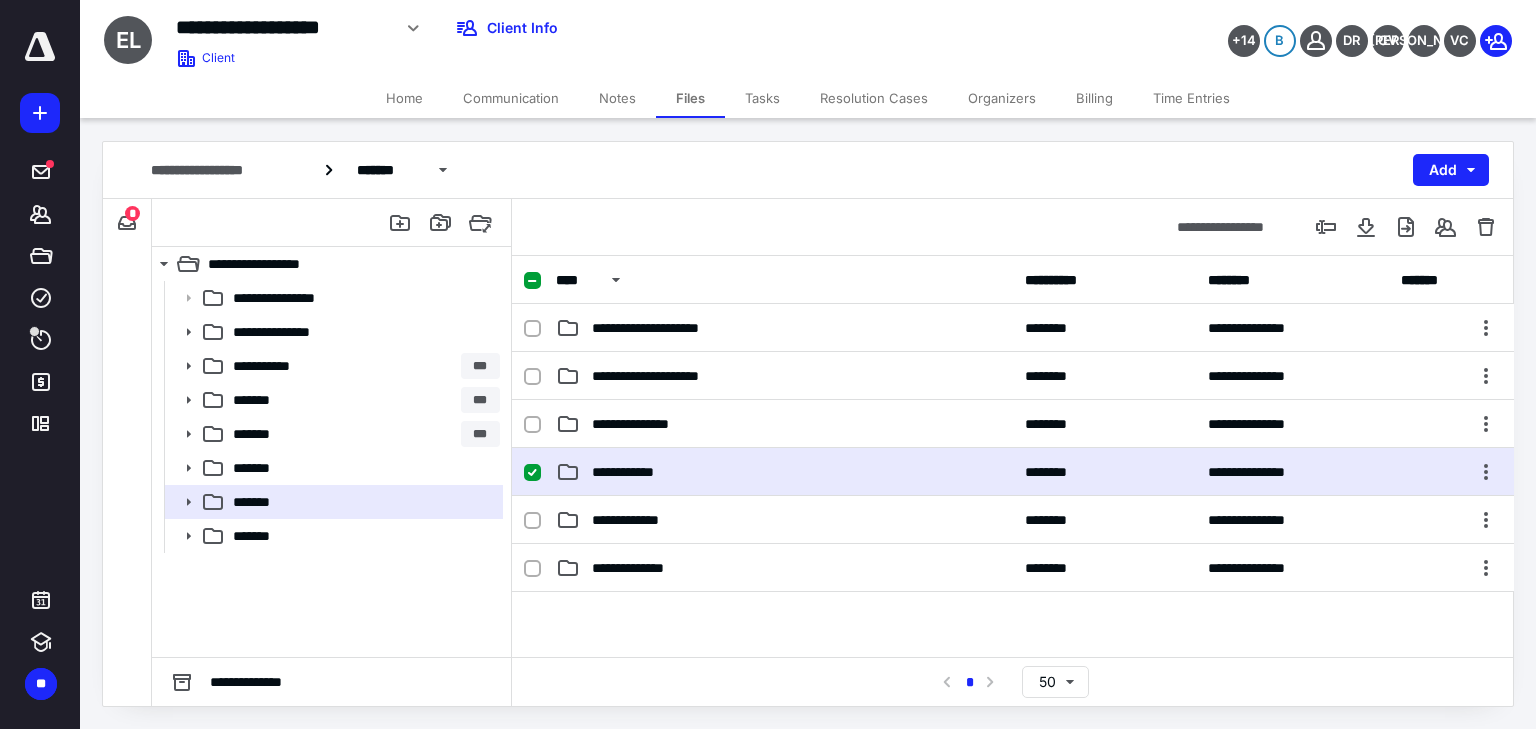 click on "**********" at bounding box center [784, 472] 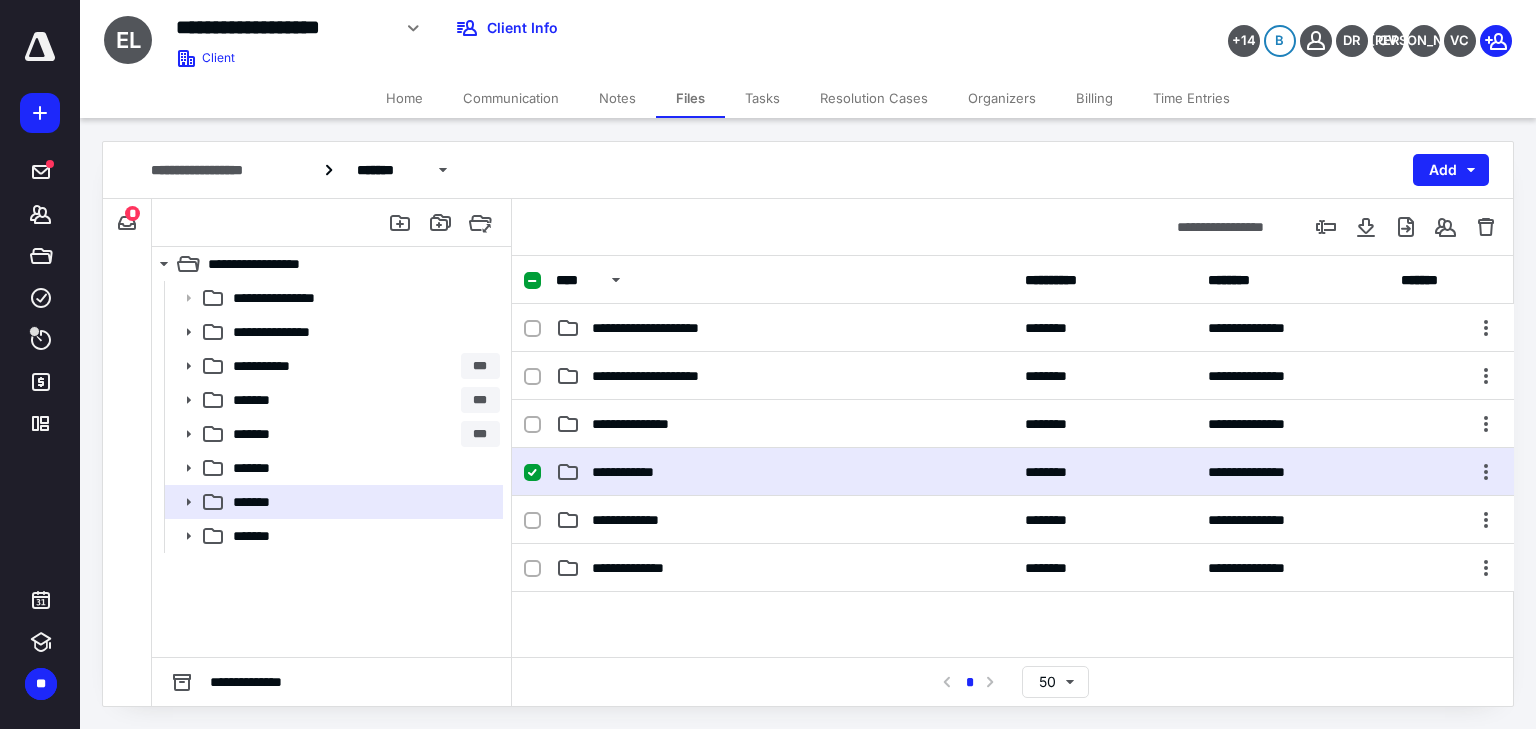 scroll, scrollTop: 0, scrollLeft: 0, axis: both 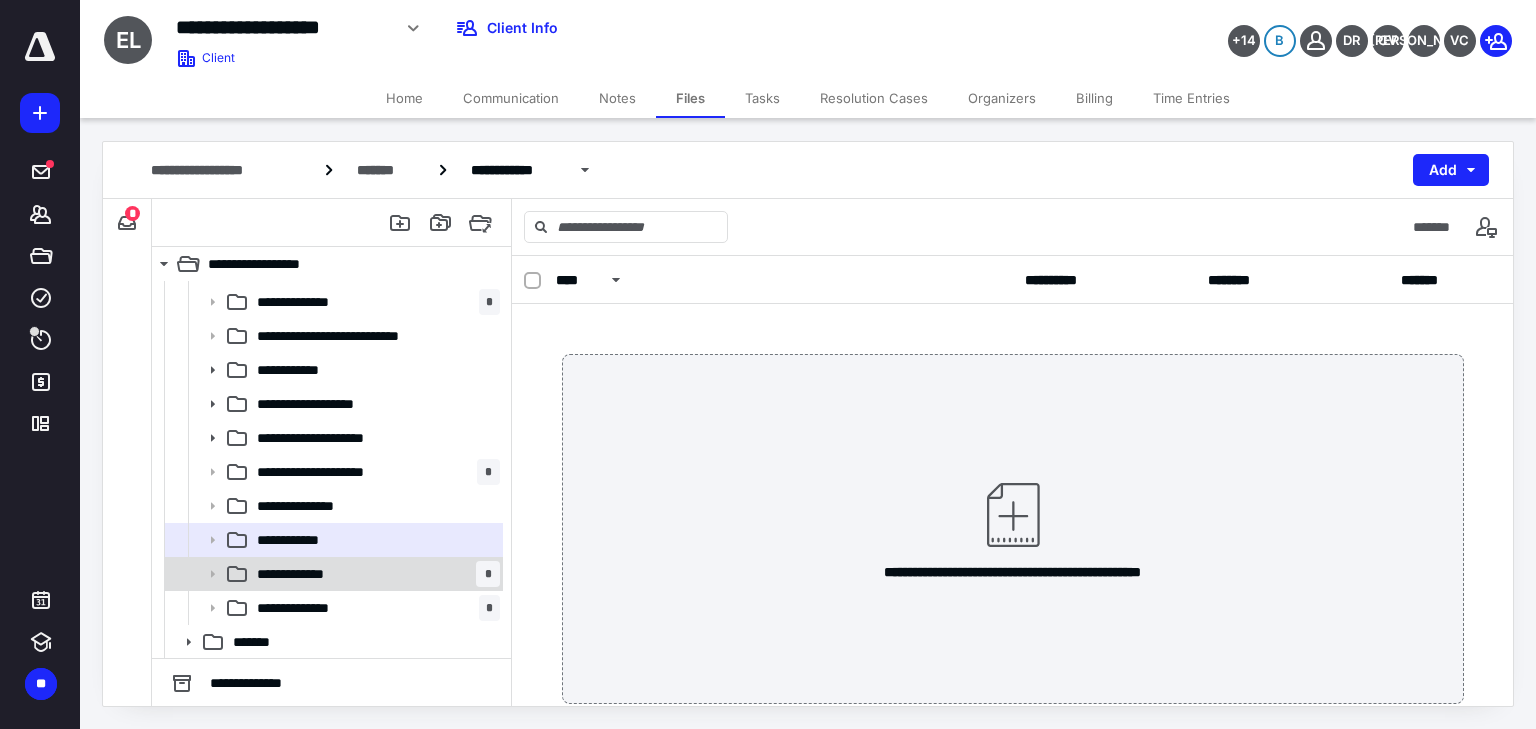click on "**********" at bounding box center [332, 574] 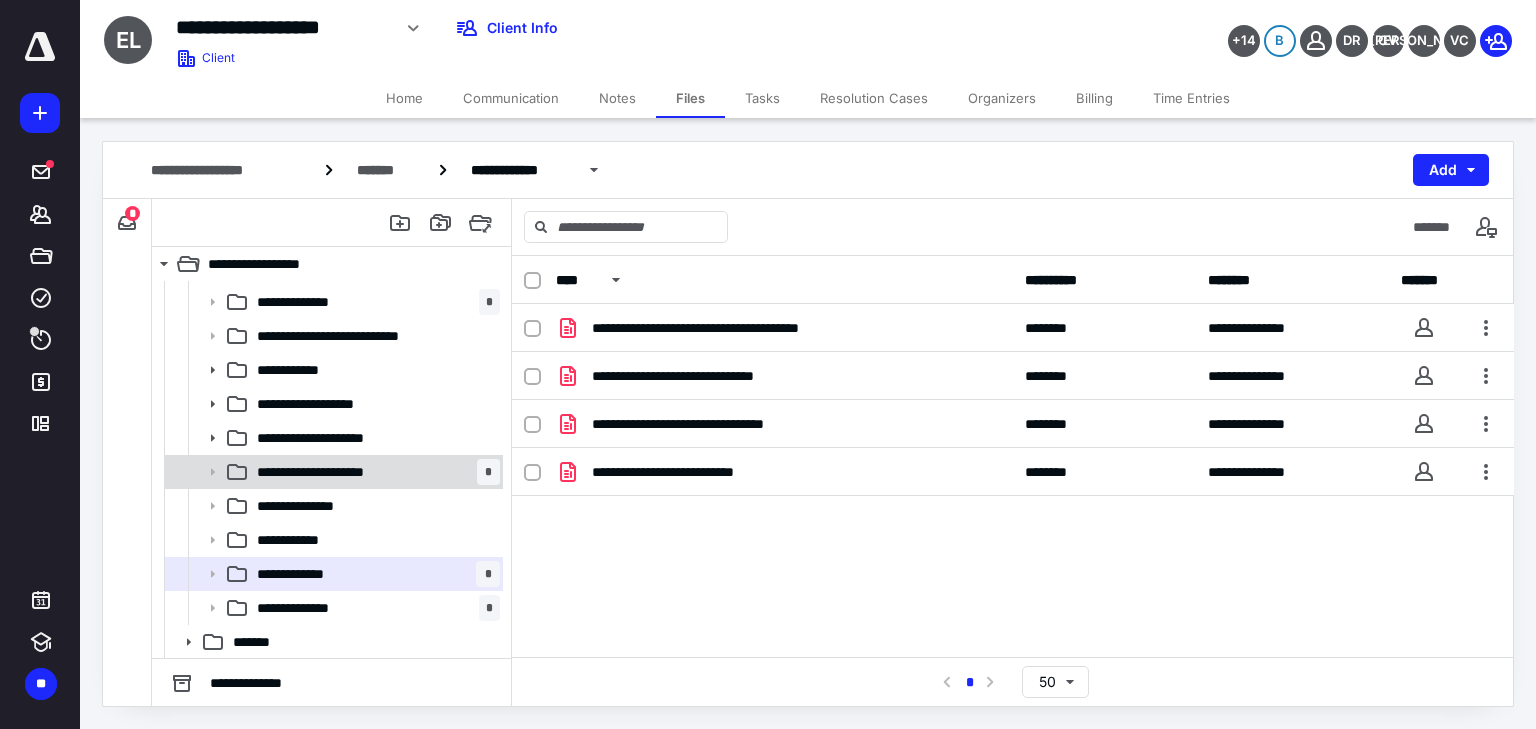 click on "**********" at bounding box center [374, 472] 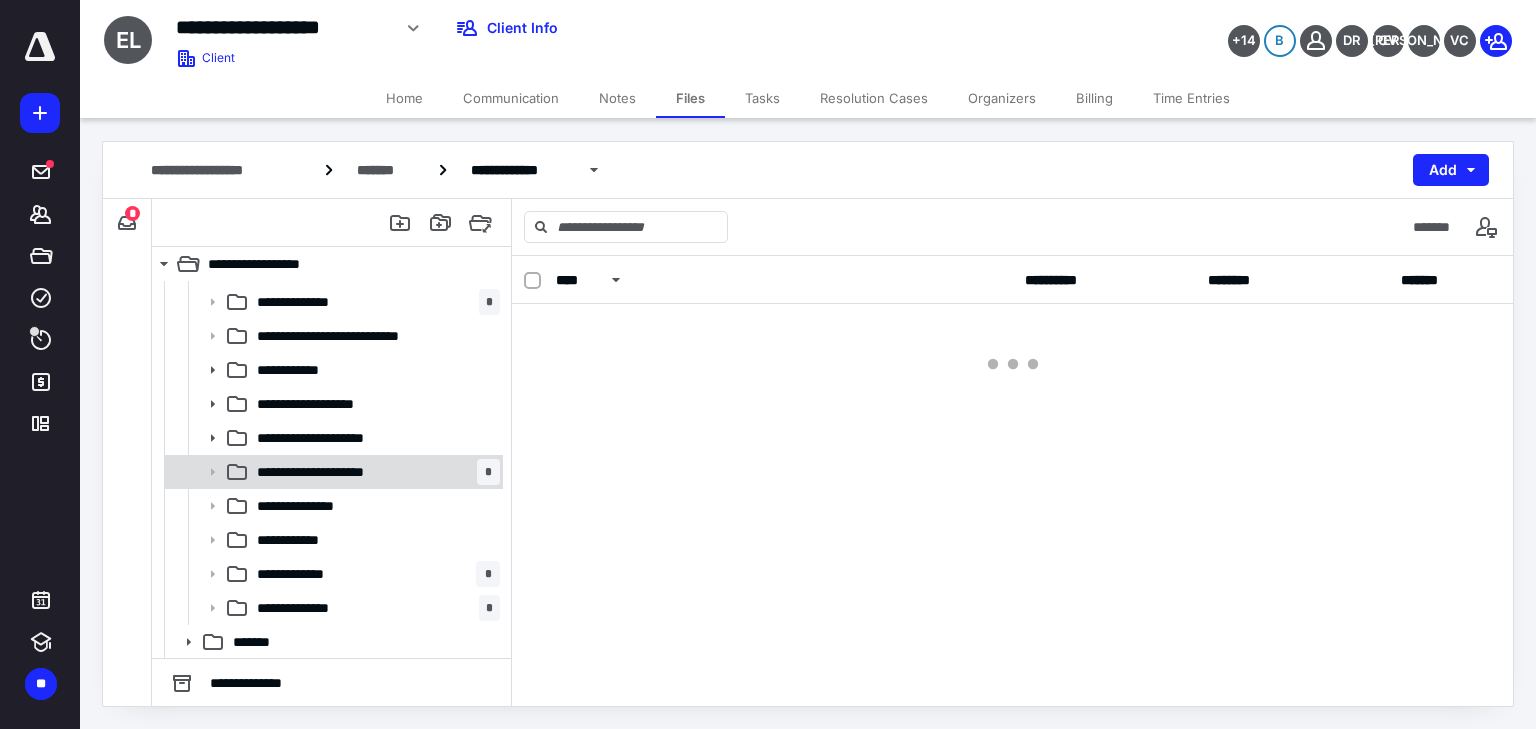 click on "**********" at bounding box center [374, 472] 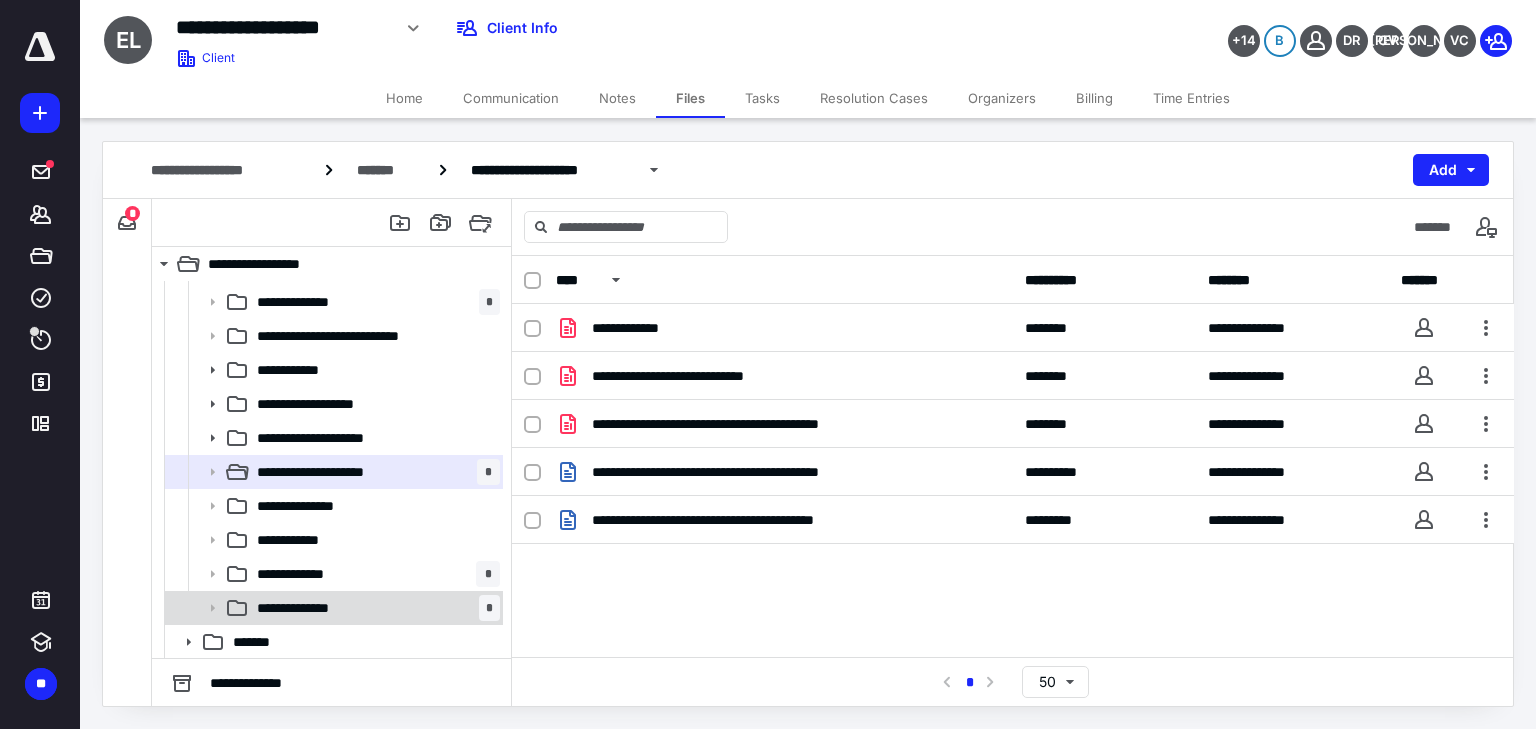click on "**********" at bounding box center (374, 608) 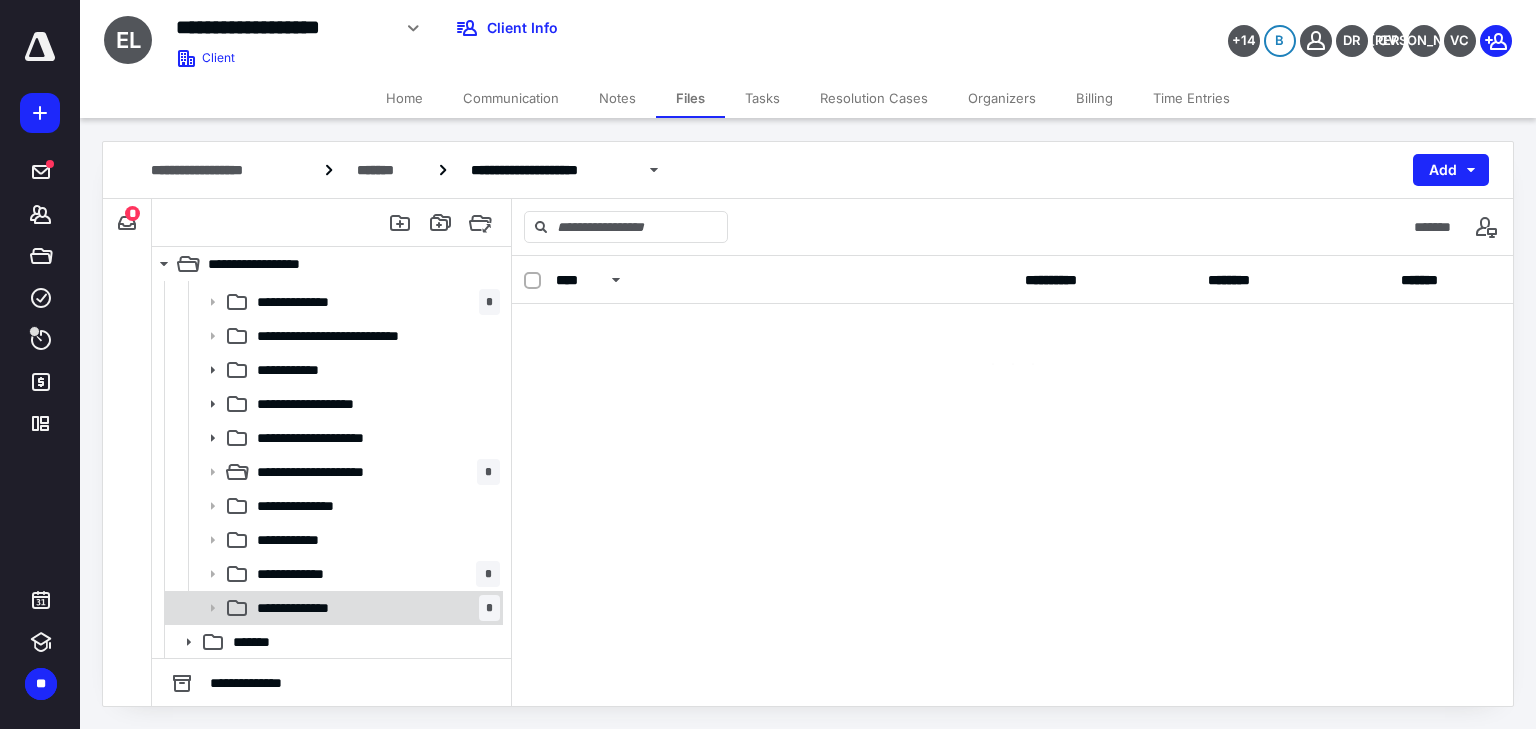 drag, startPoint x: 389, startPoint y: 607, endPoint x: 392, endPoint y: 593, distance: 14.3178215 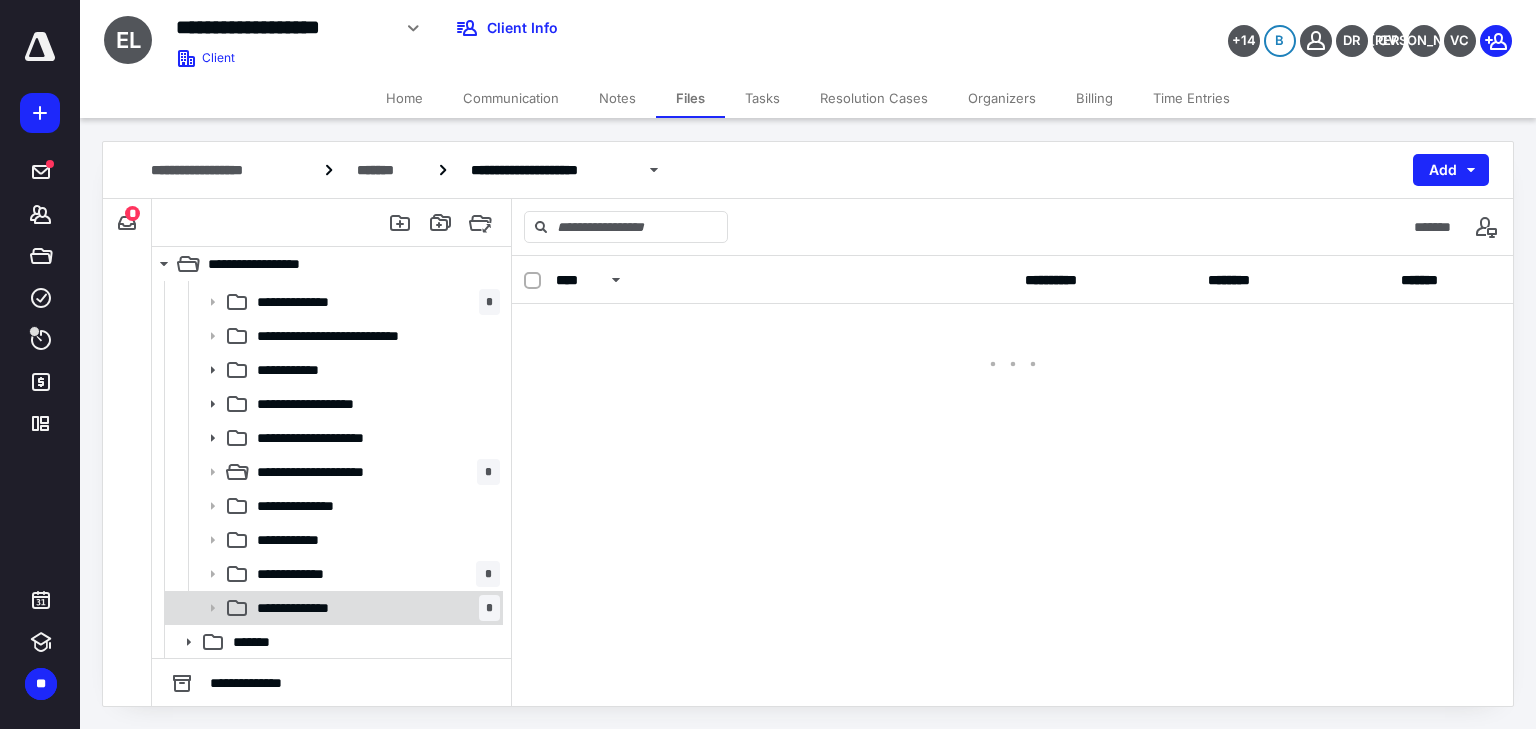 click on "**********" at bounding box center (374, 608) 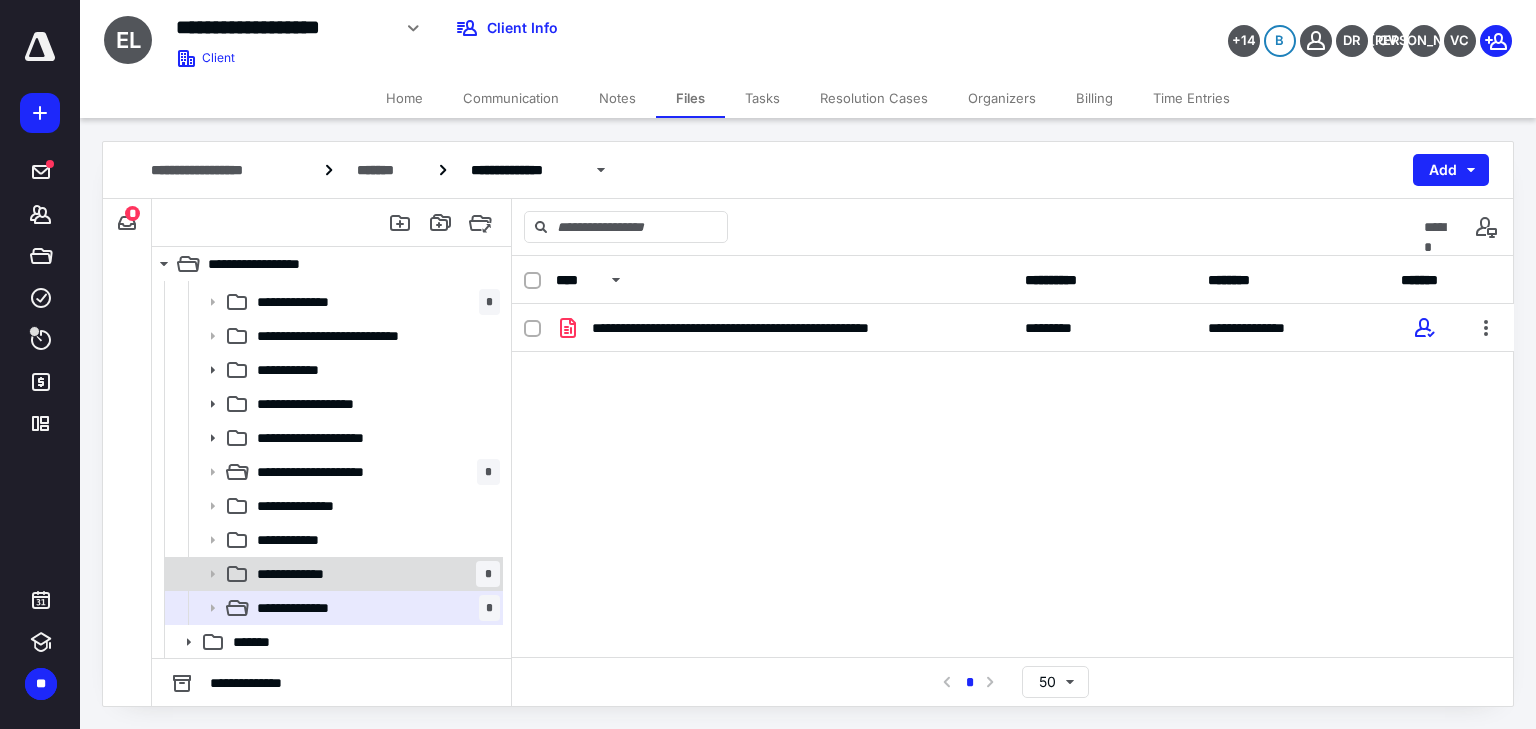 click on "**********" at bounding box center (374, 574) 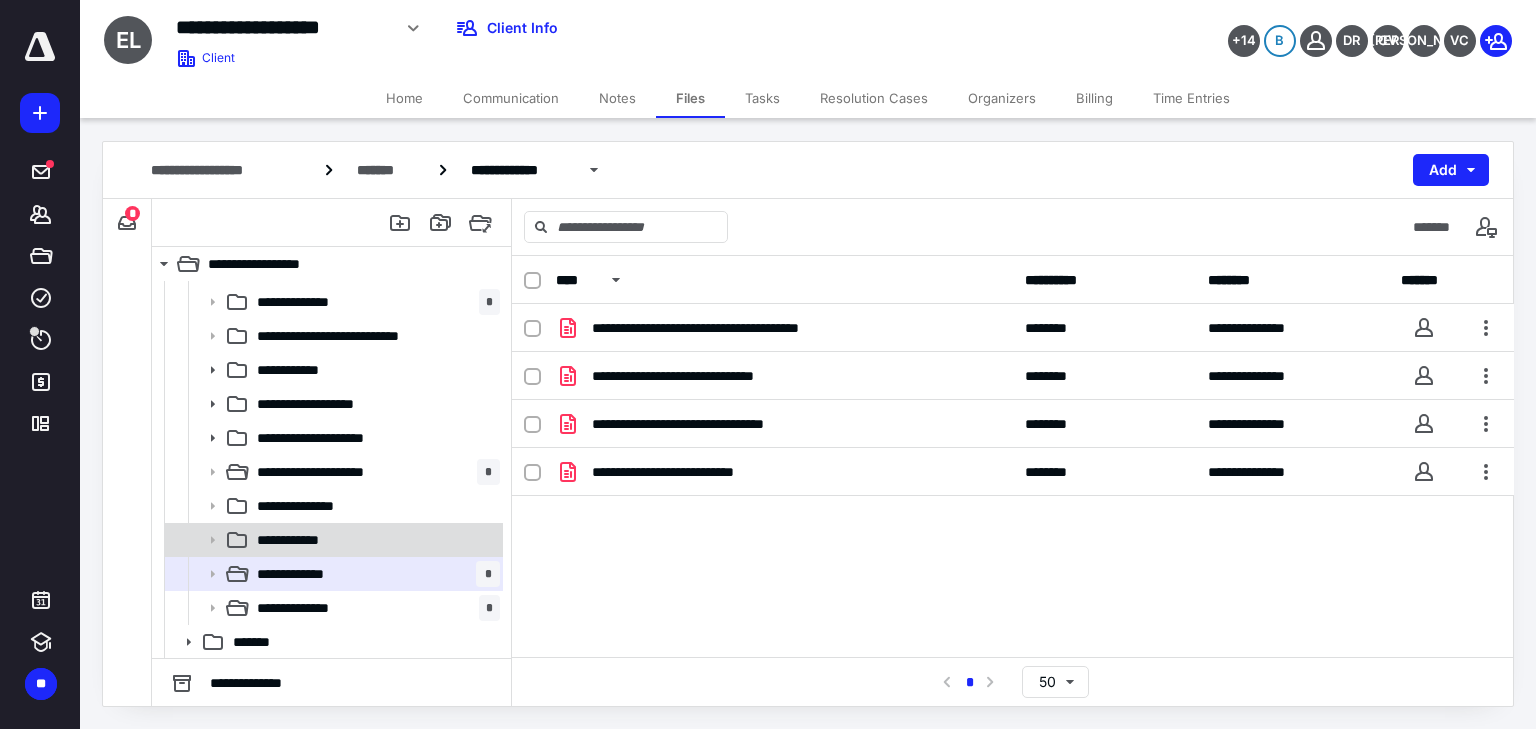 click on "**********" at bounding box center (298, 540) 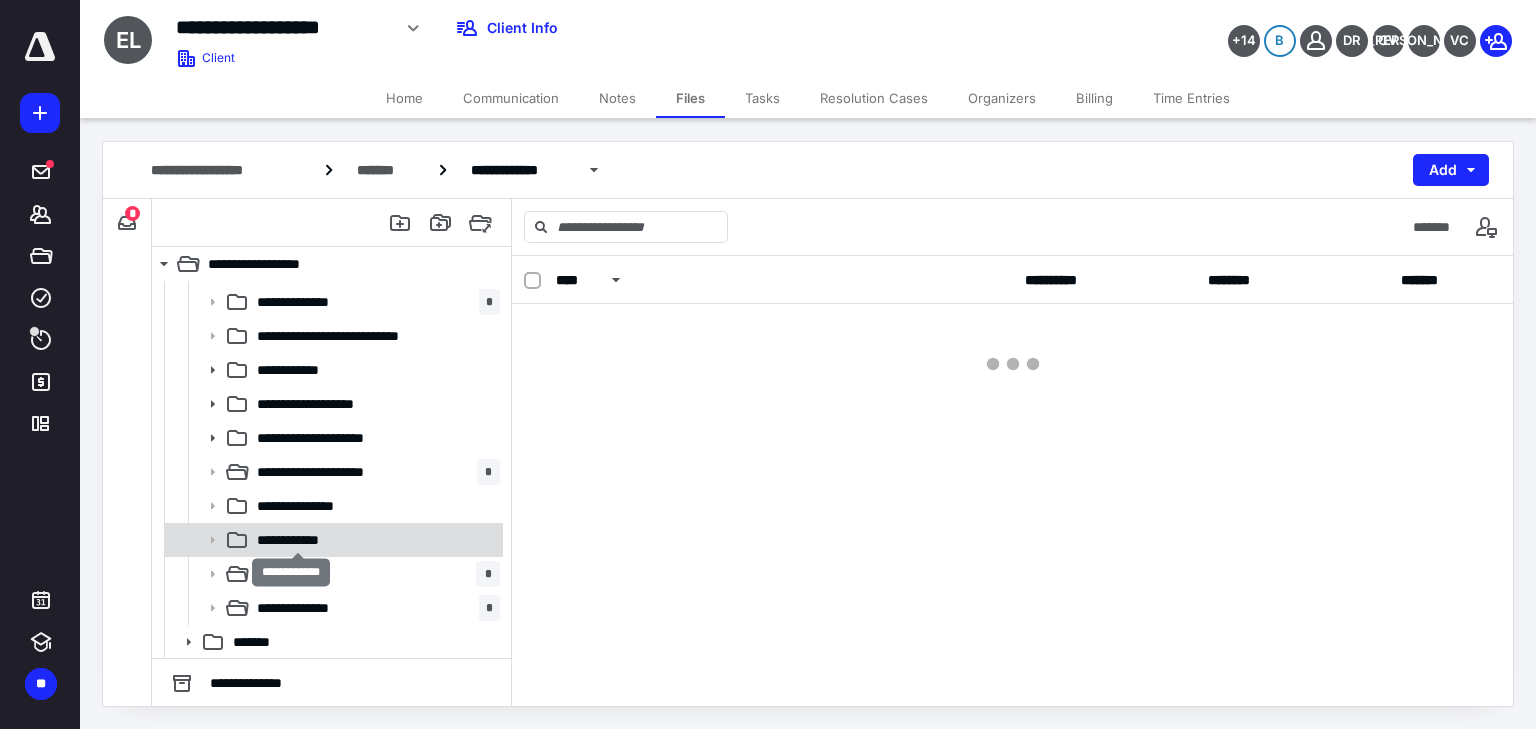 click on "**********" at bounding box center [298, 540] 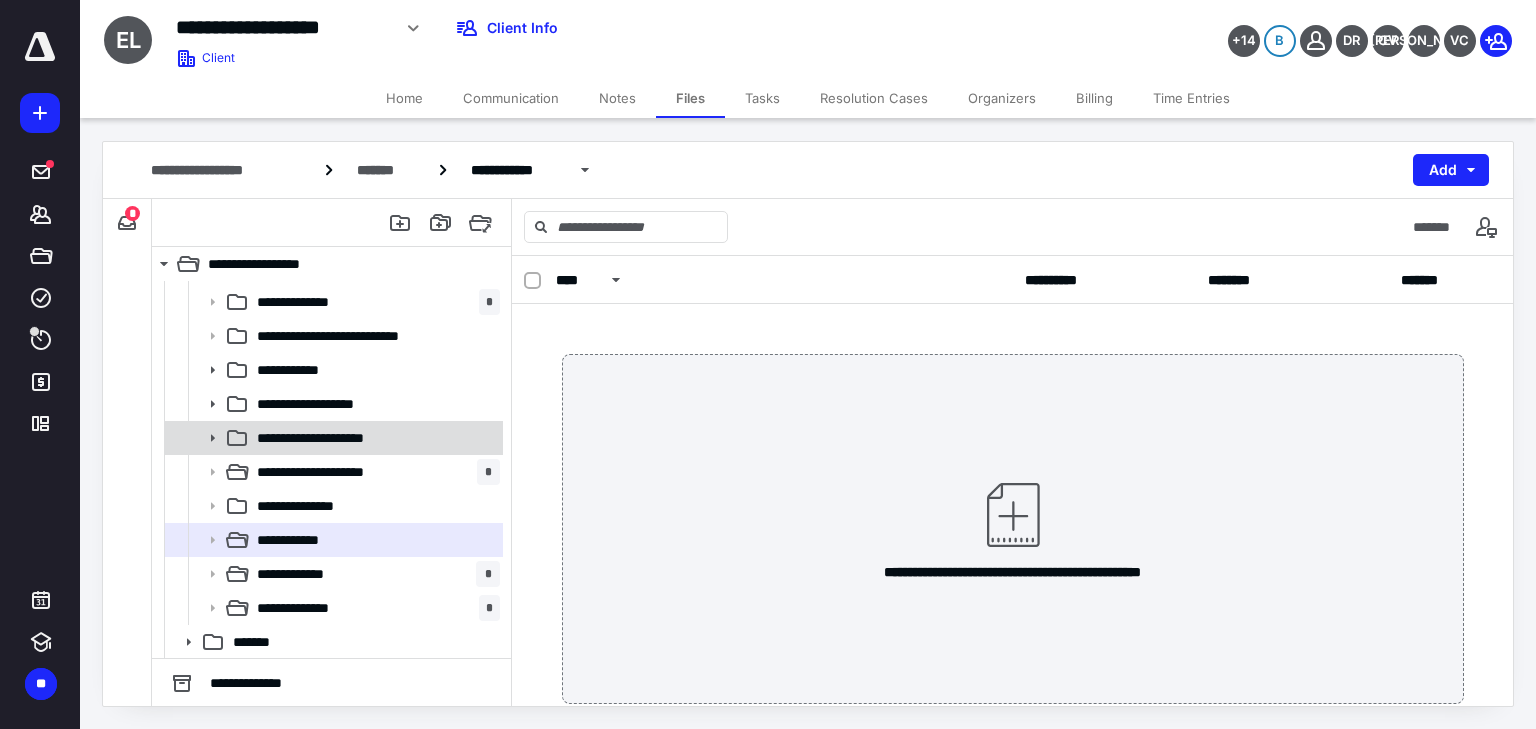 click on "**********" at bounding box center [325, 438] 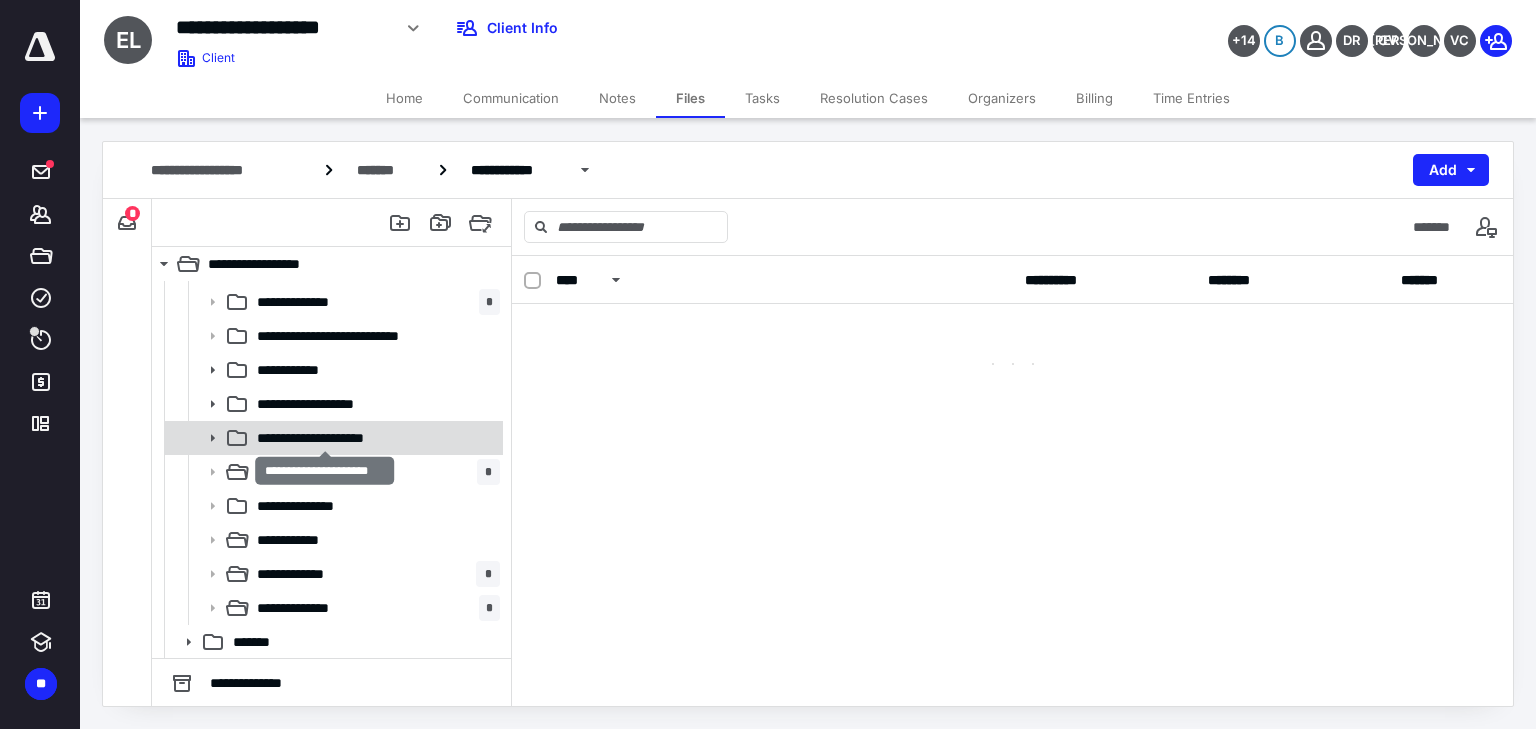 click on "**********" at bounding box center [325, 438] 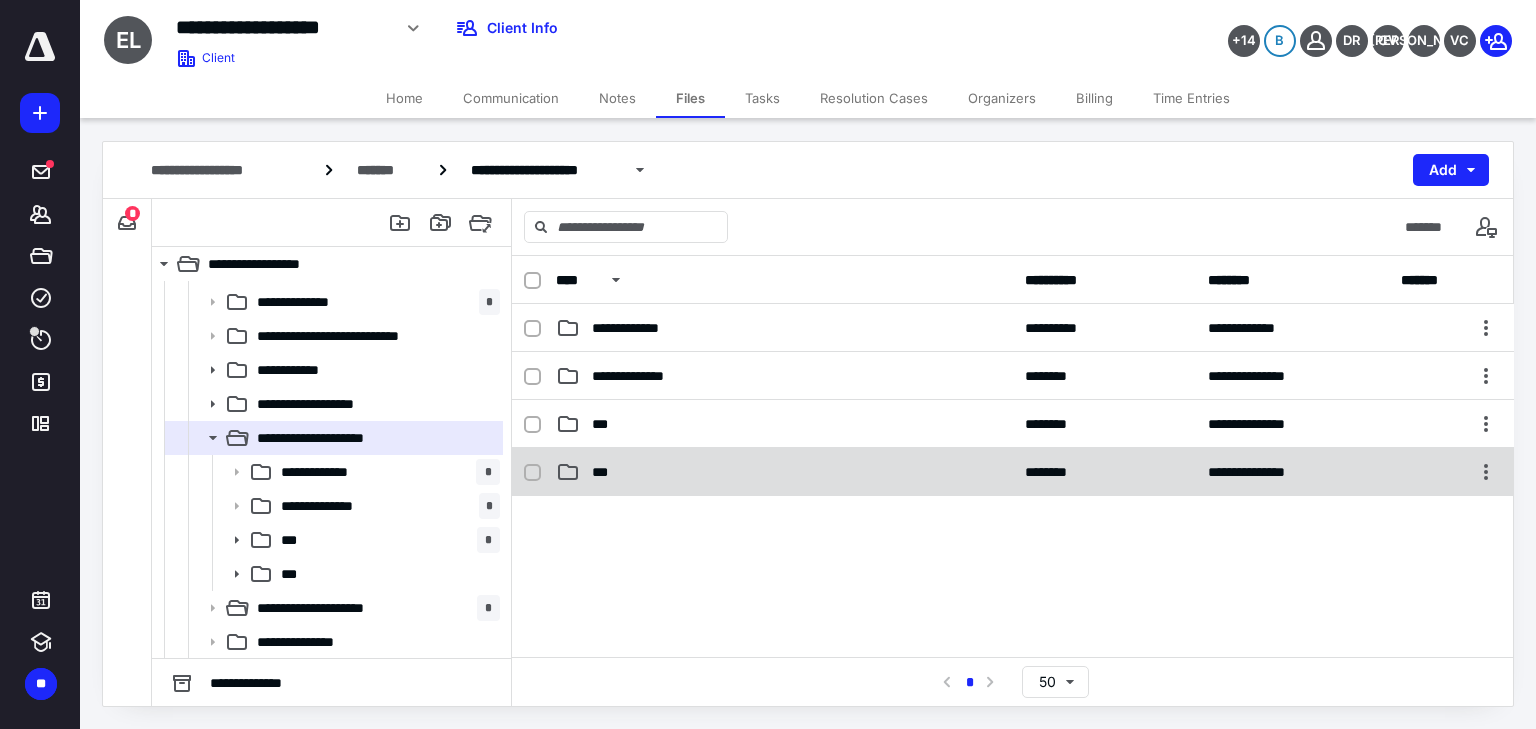 click on "***" at bounding box center [784, 472] 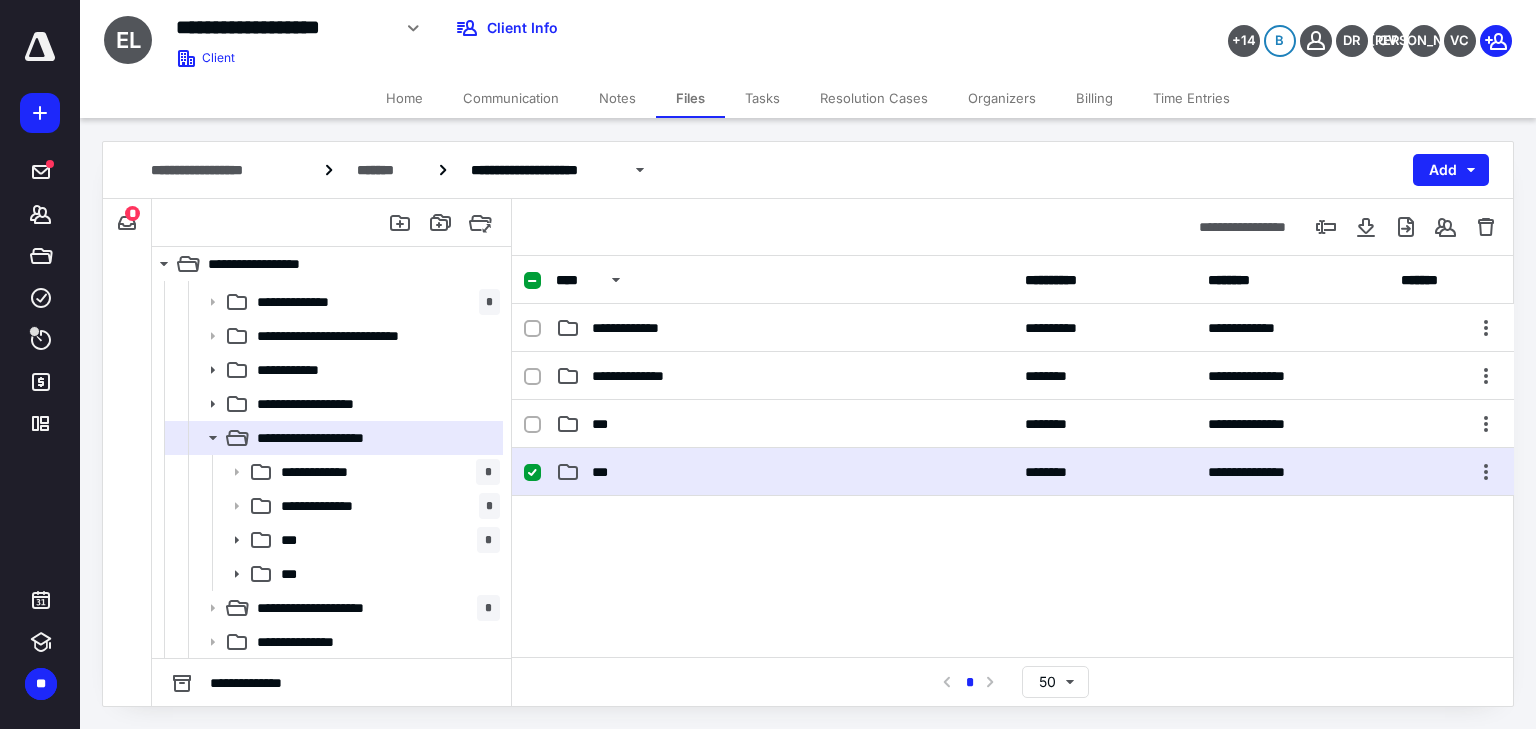 click on "***" at bounding box center [784, 472] 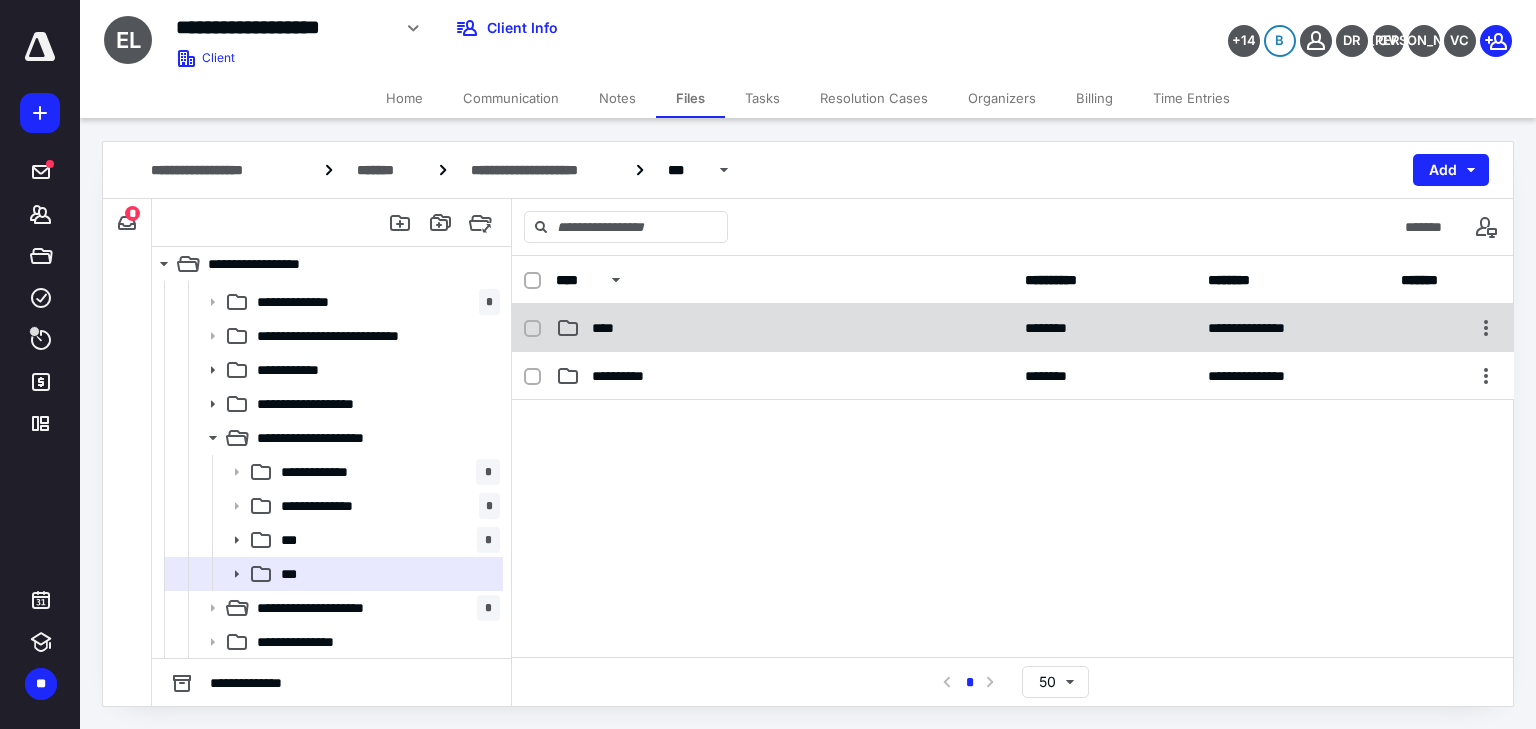 click on "****" at bounding box center [784, 328] 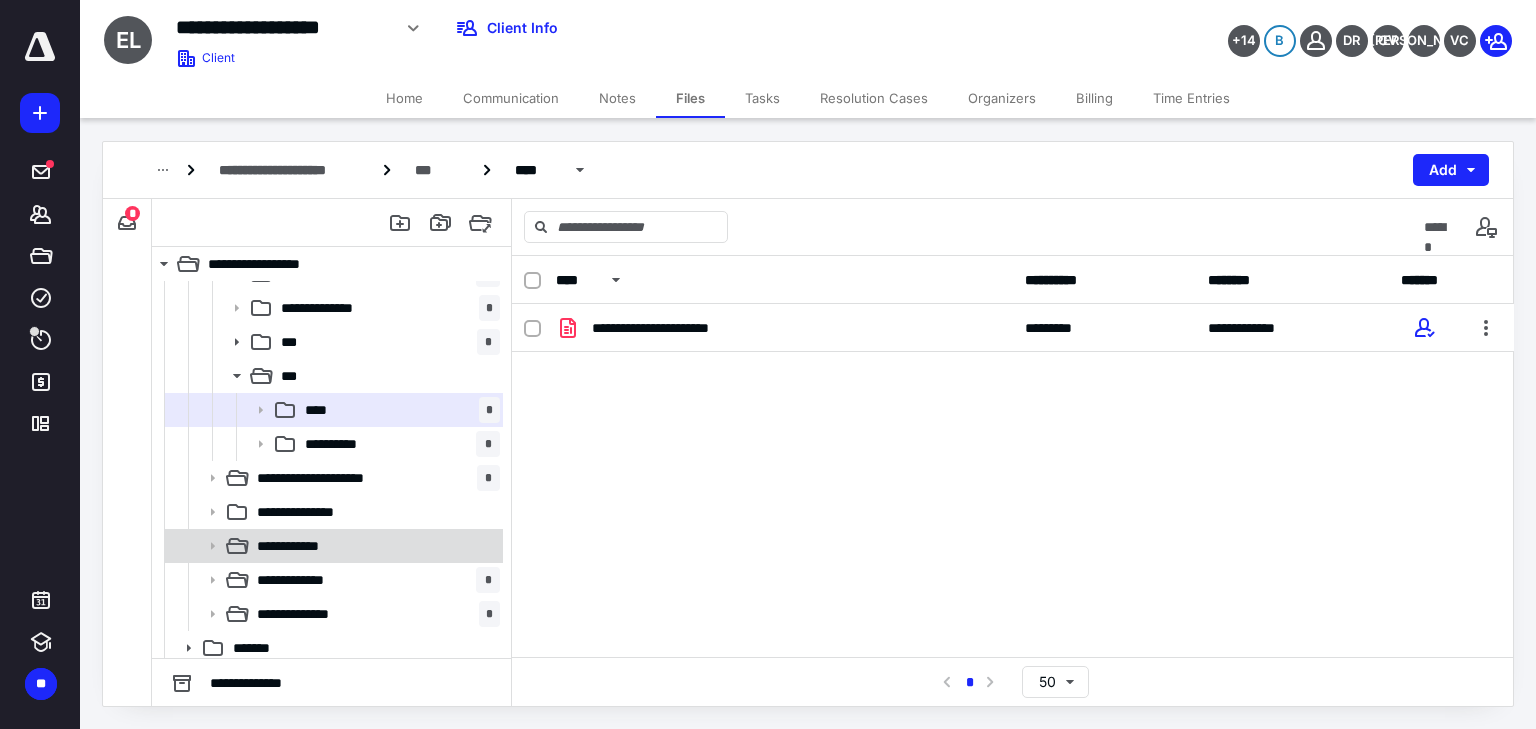 scroll, scrollTop: 472, scrollLeft: 0, axis: vertical 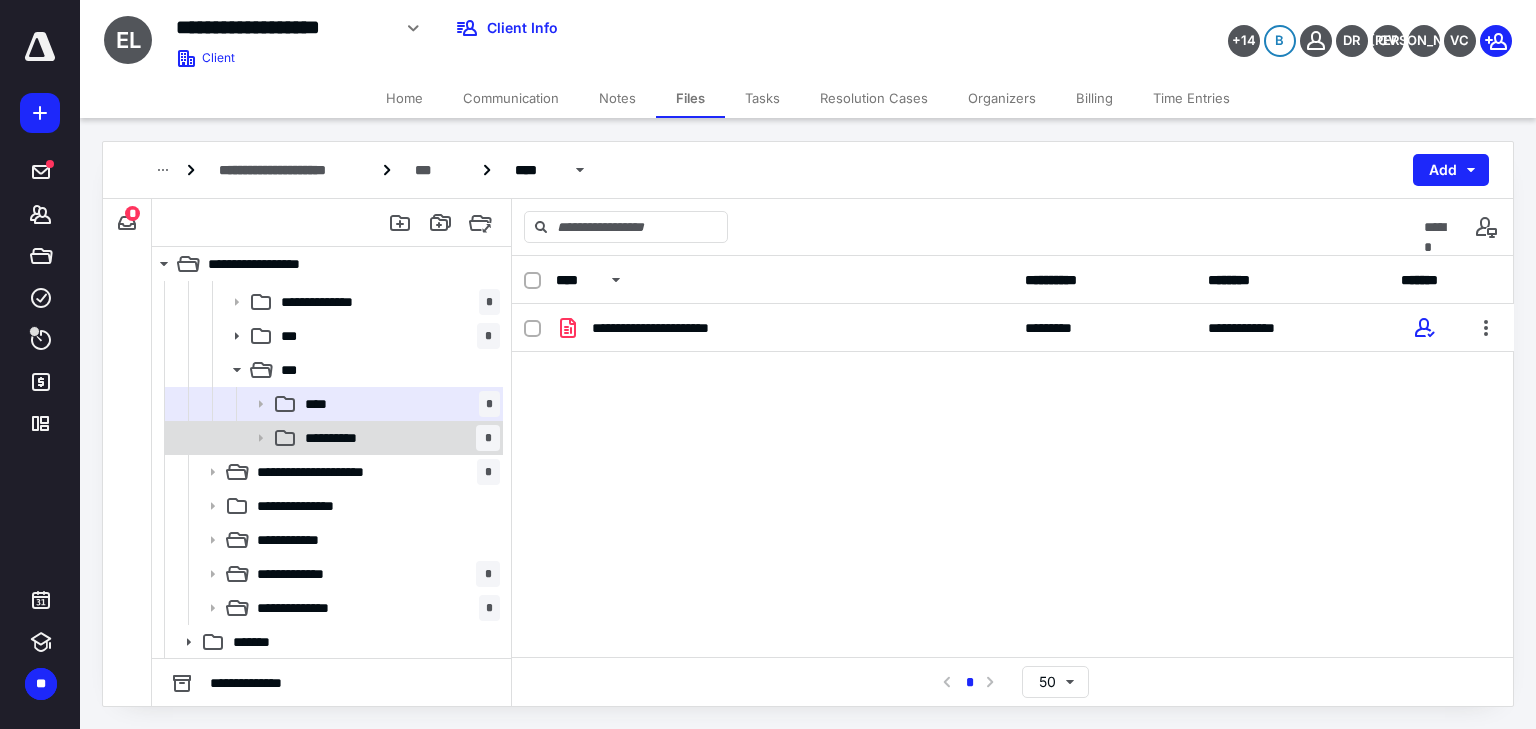 click on "**********" at bounding box center (345, 438) 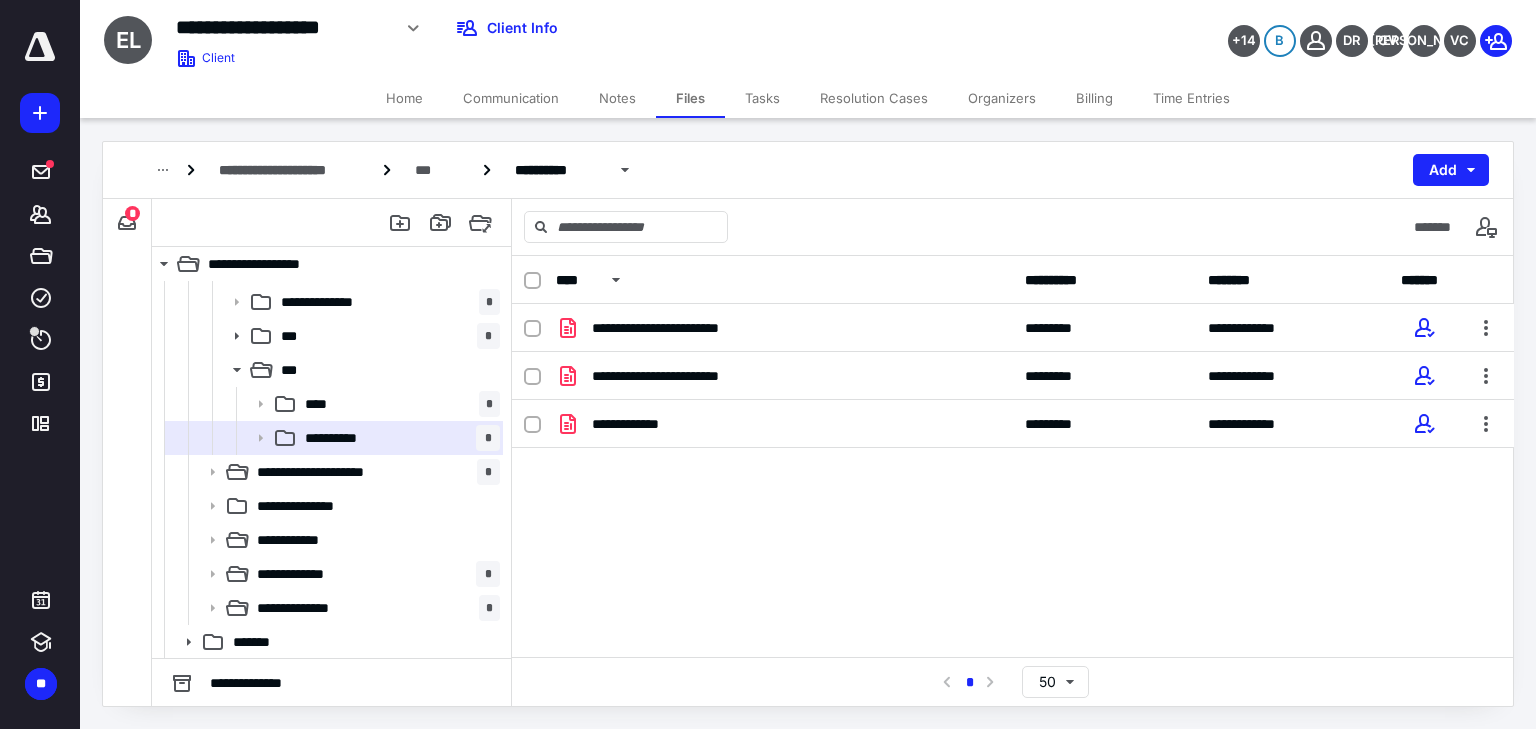 click on "**********" at bounding box center (1013, 454) 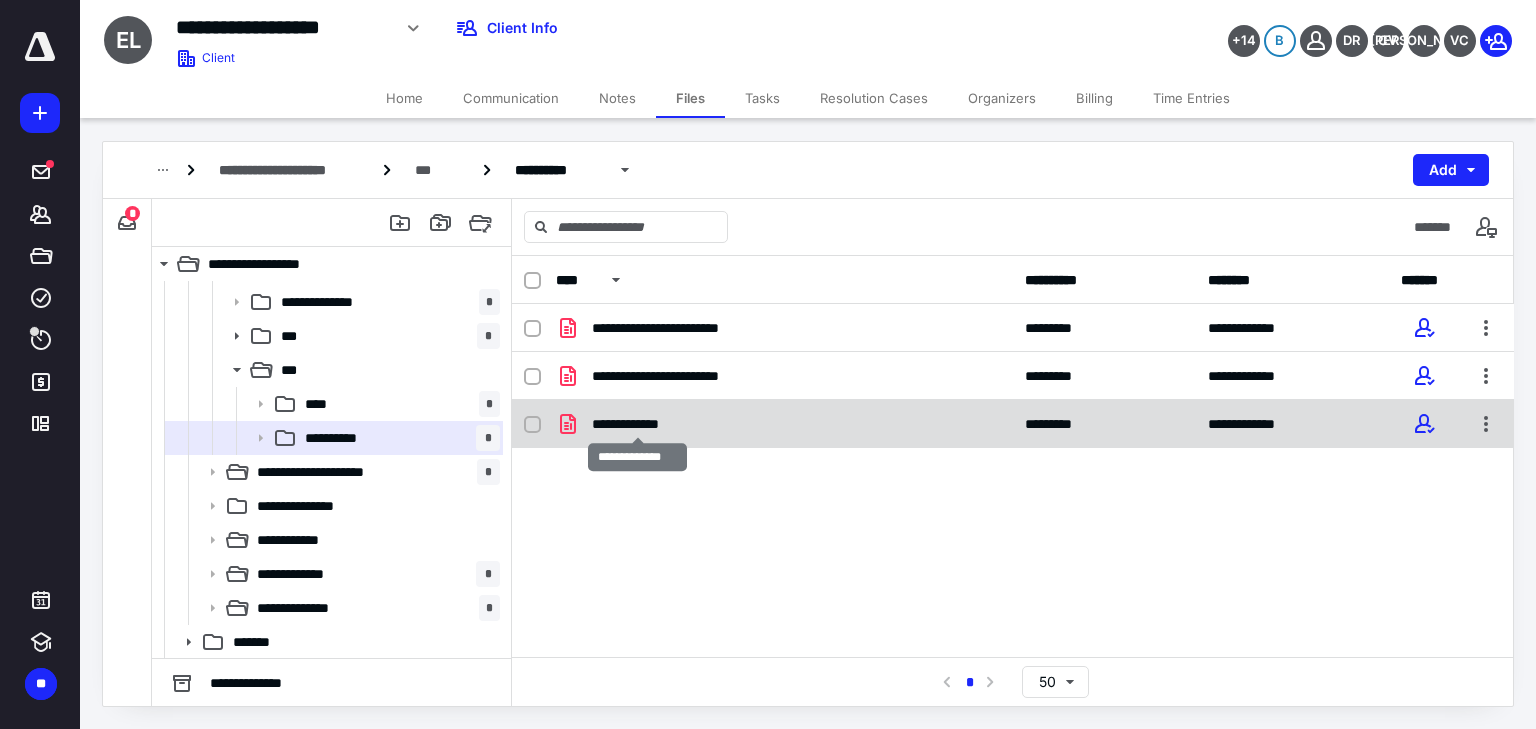 click on "**********" at bounding box center (637, 424) 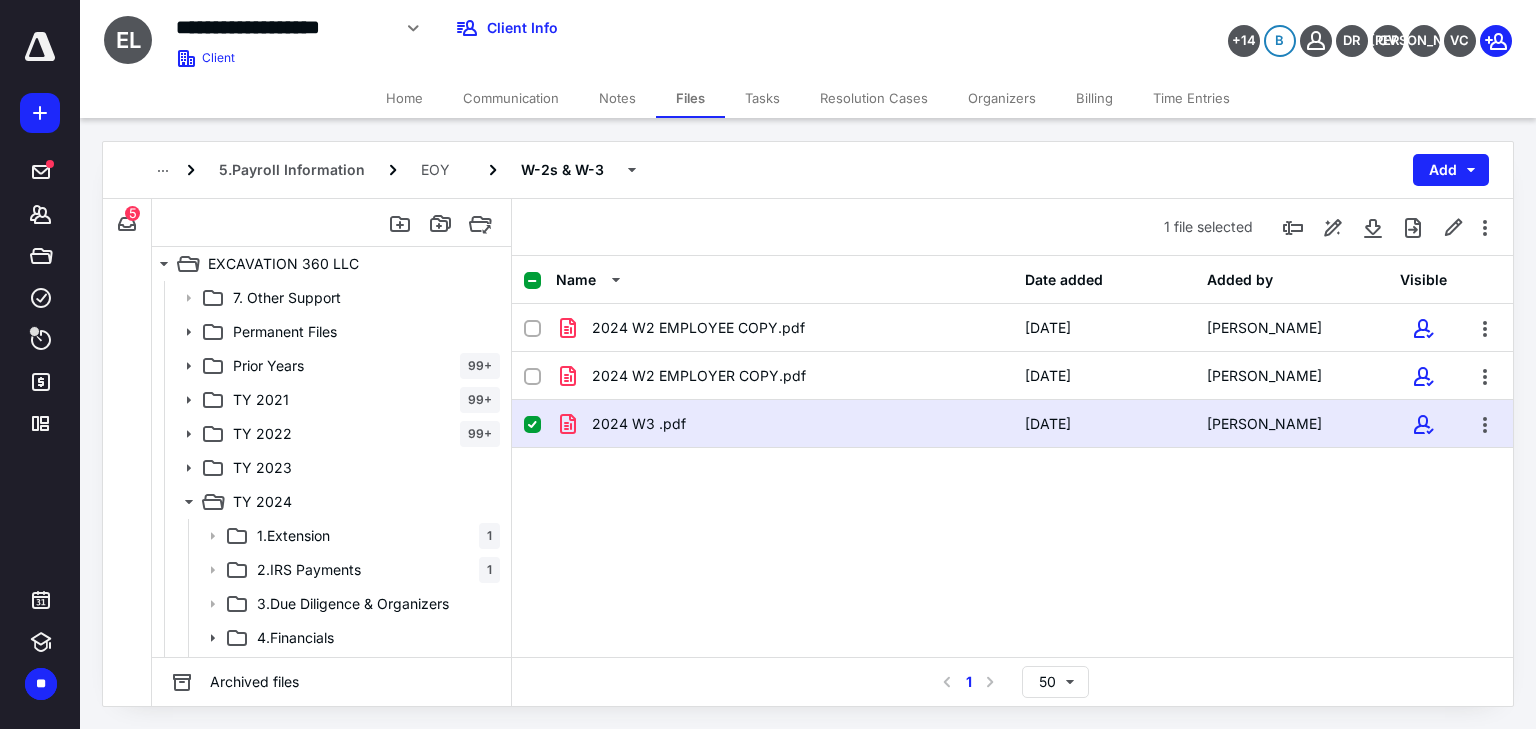 scroll, scrollTop: 472, scrollLeft: 0, axis: vertical 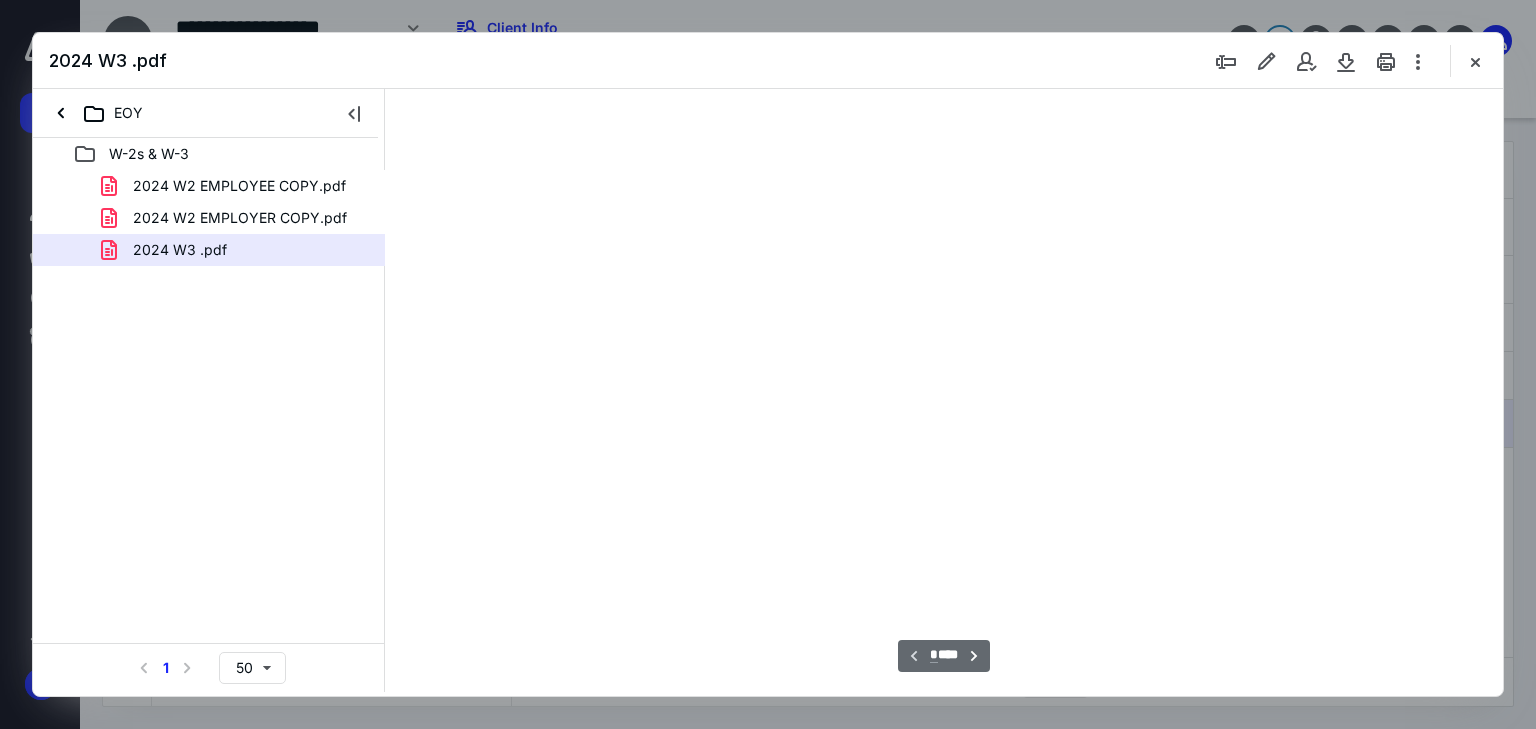 type on "66" 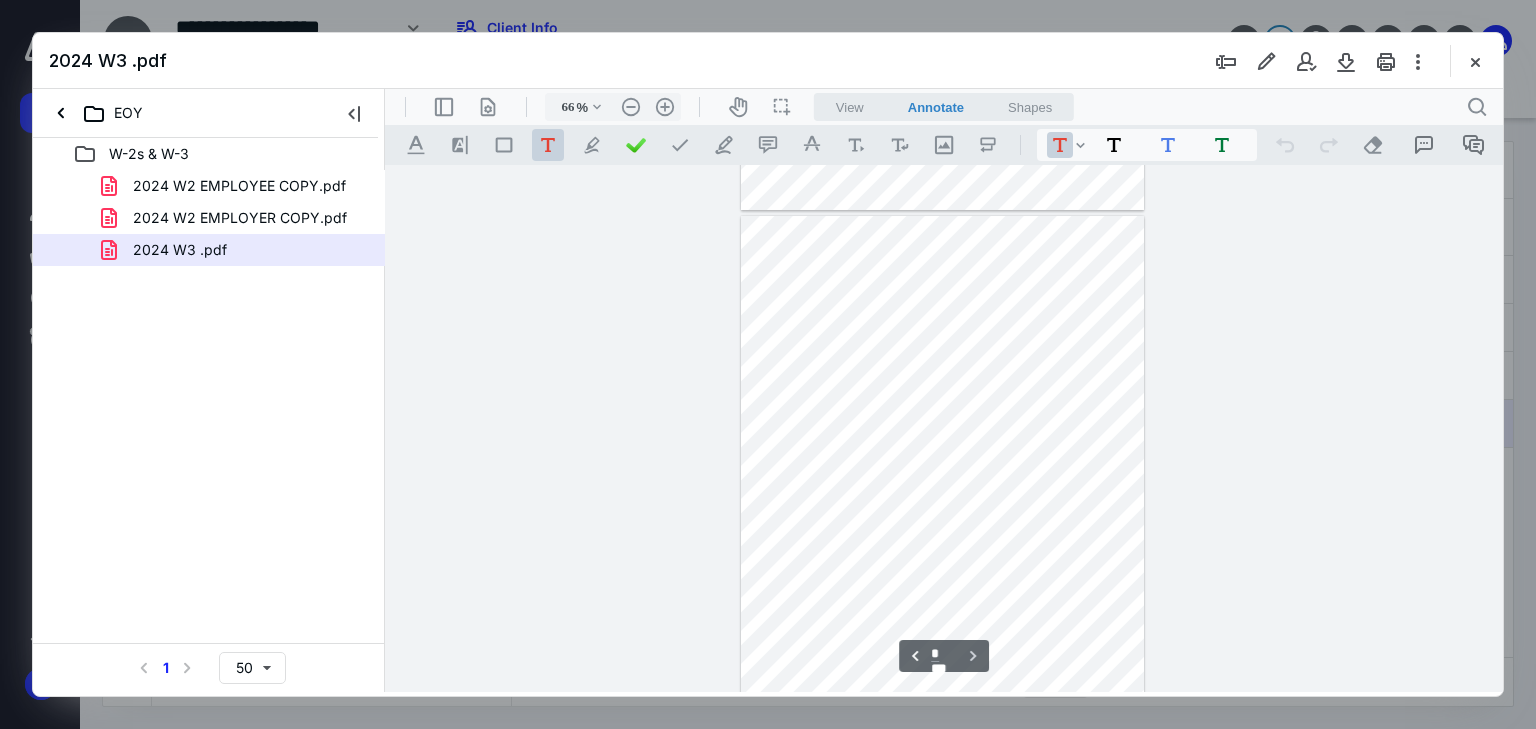 scroll, scrollTop: 0, scrollLeft: 0, axis: both 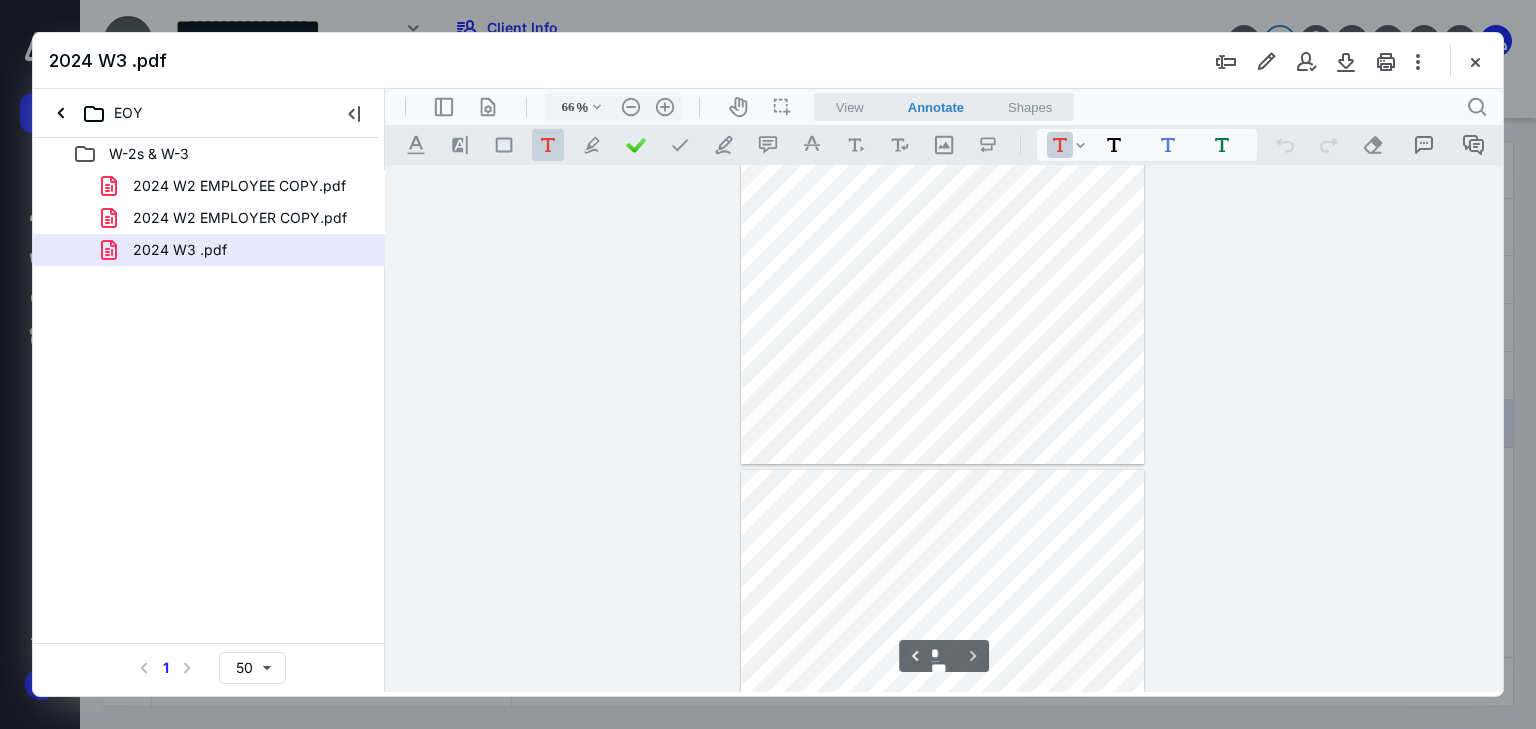 type on "*" 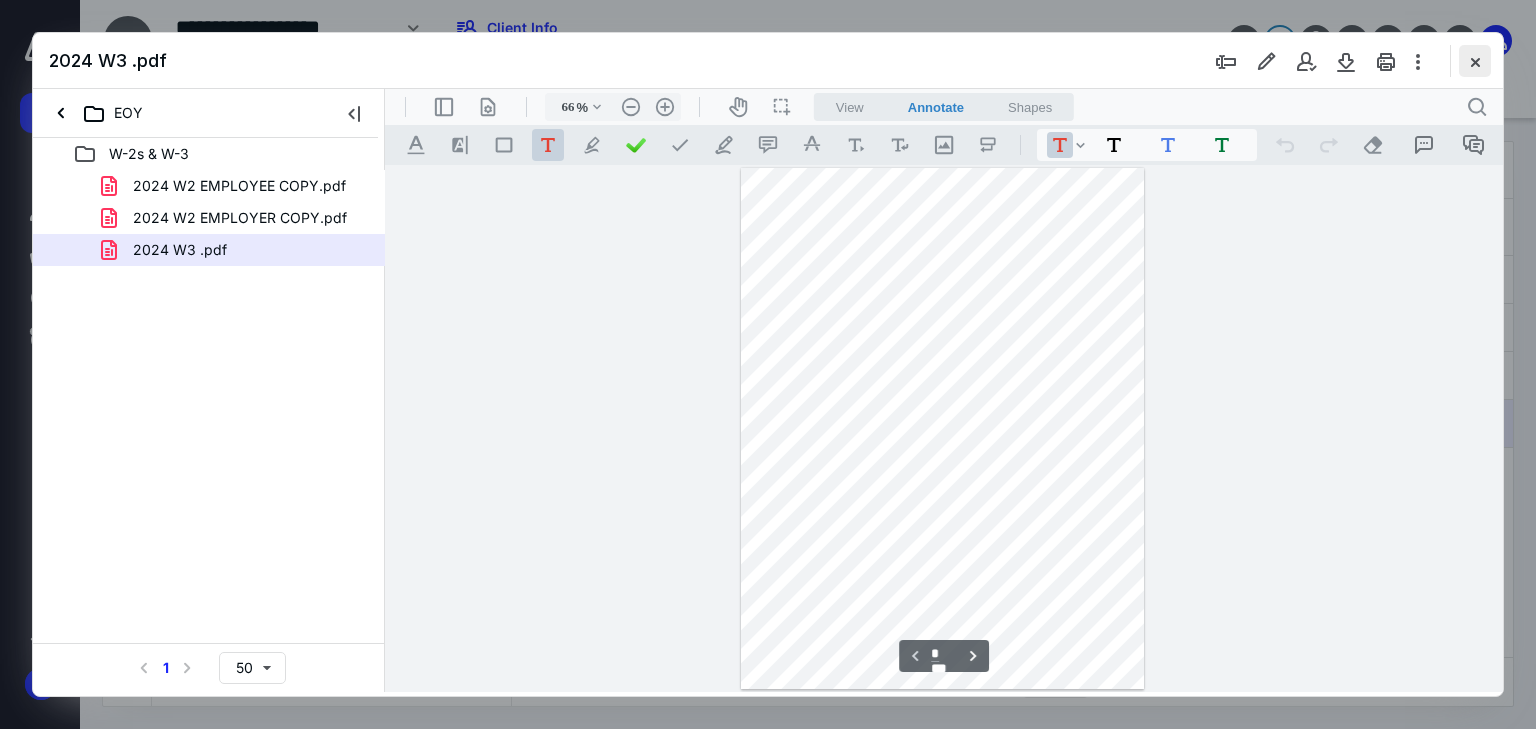 click at bounding box center [1475, 61] 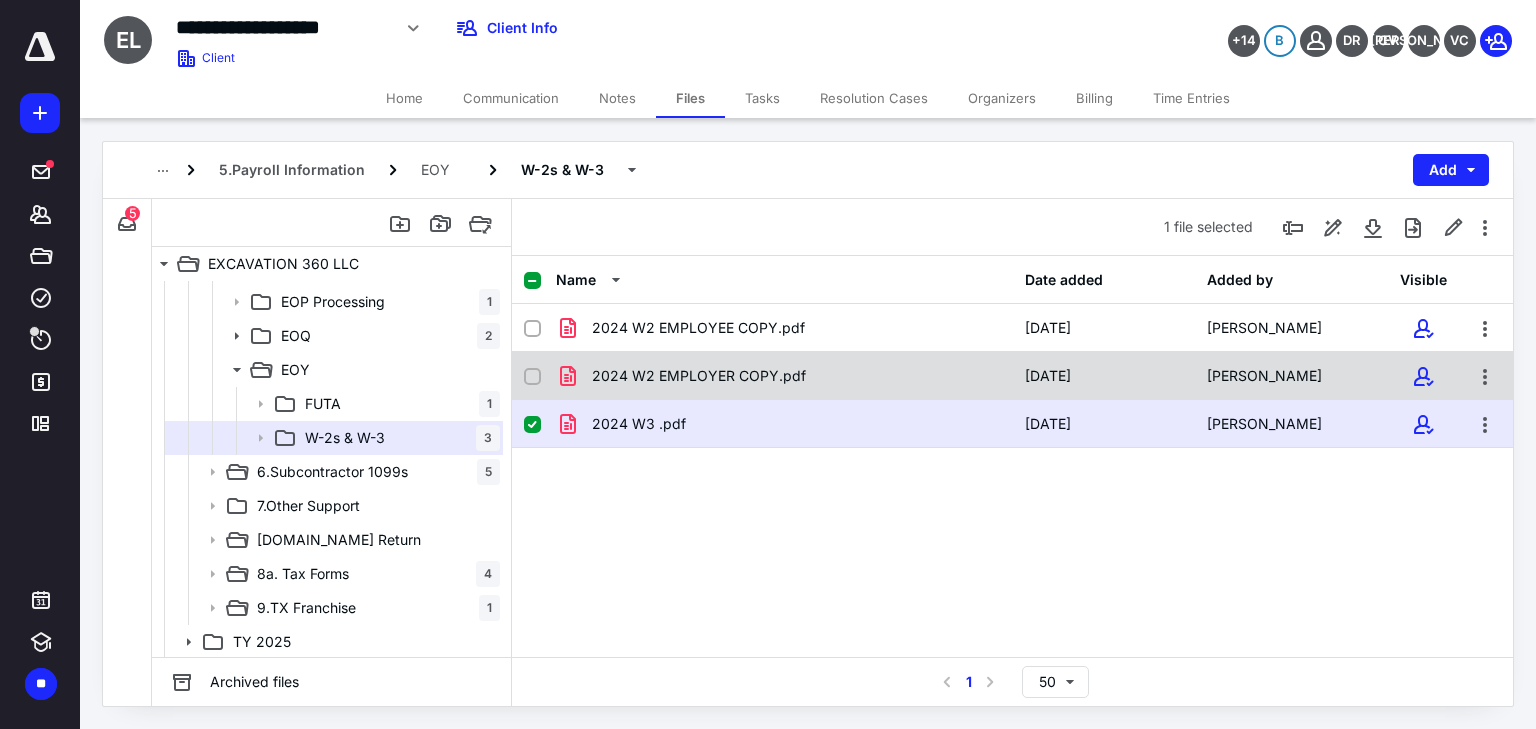 click on "2024 W2 EMPLOYER COPY.pdf [DATE] [PERSON_NAME]" at bounding box center (1012, 376) 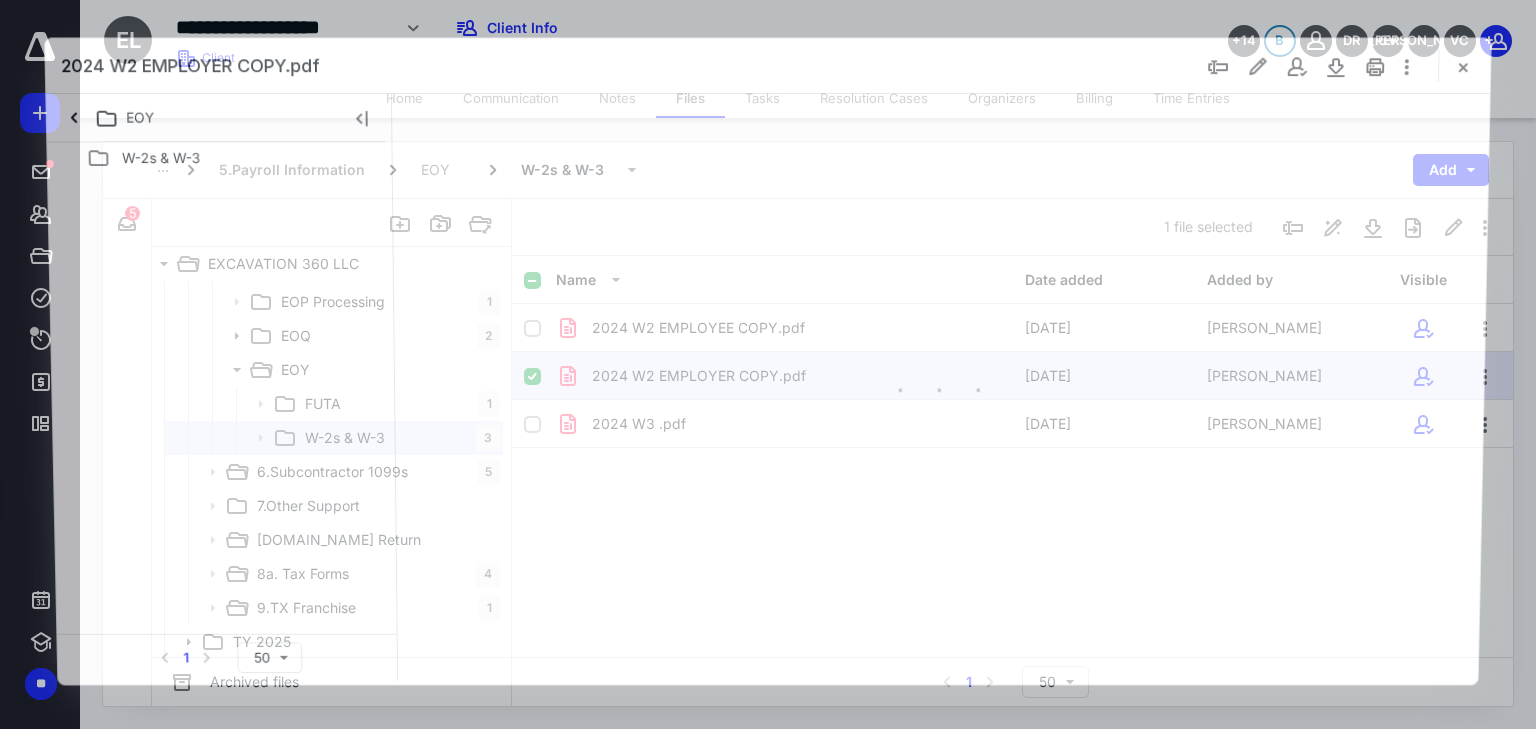 scroll, scrollTop: 0, scrollLeft: 0, axis: both 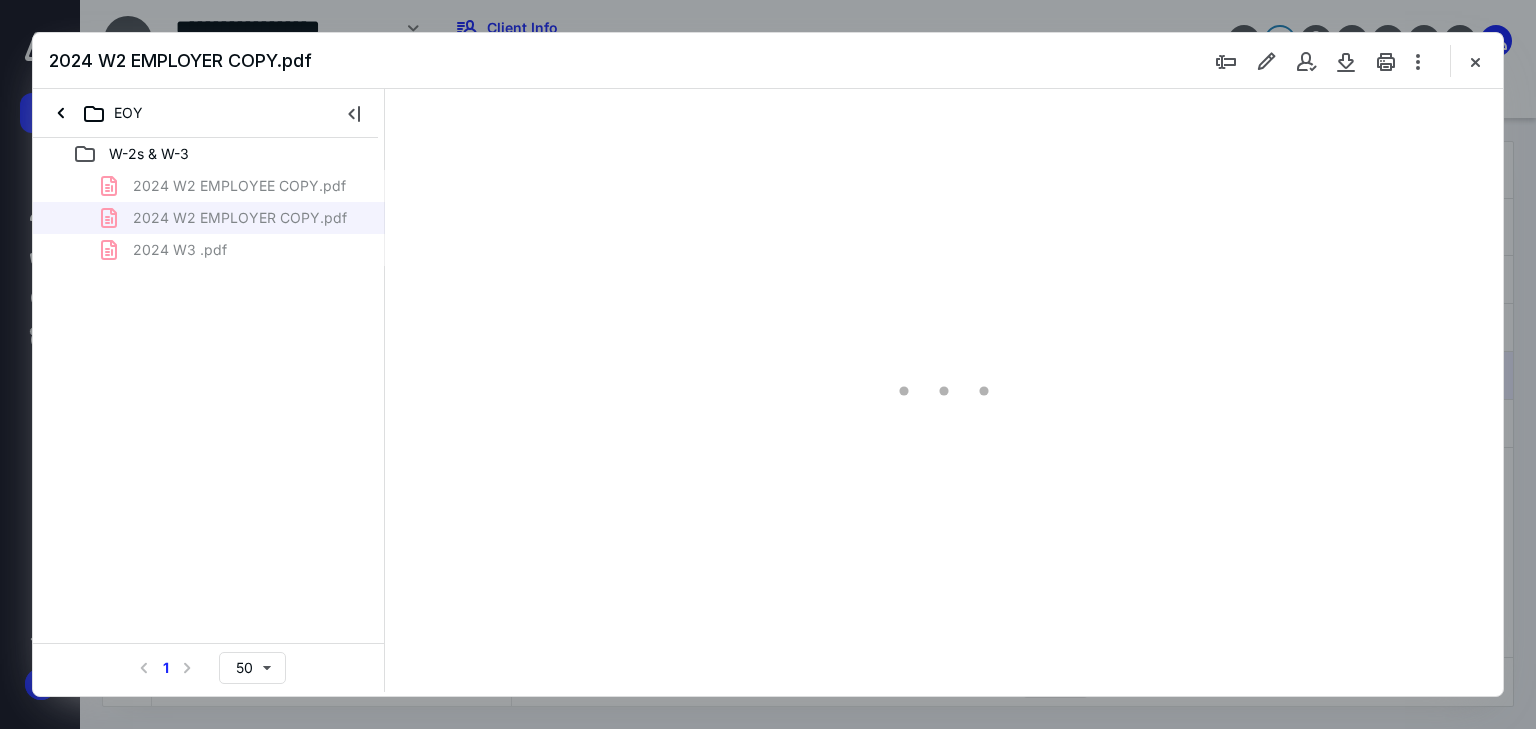 type on "66" 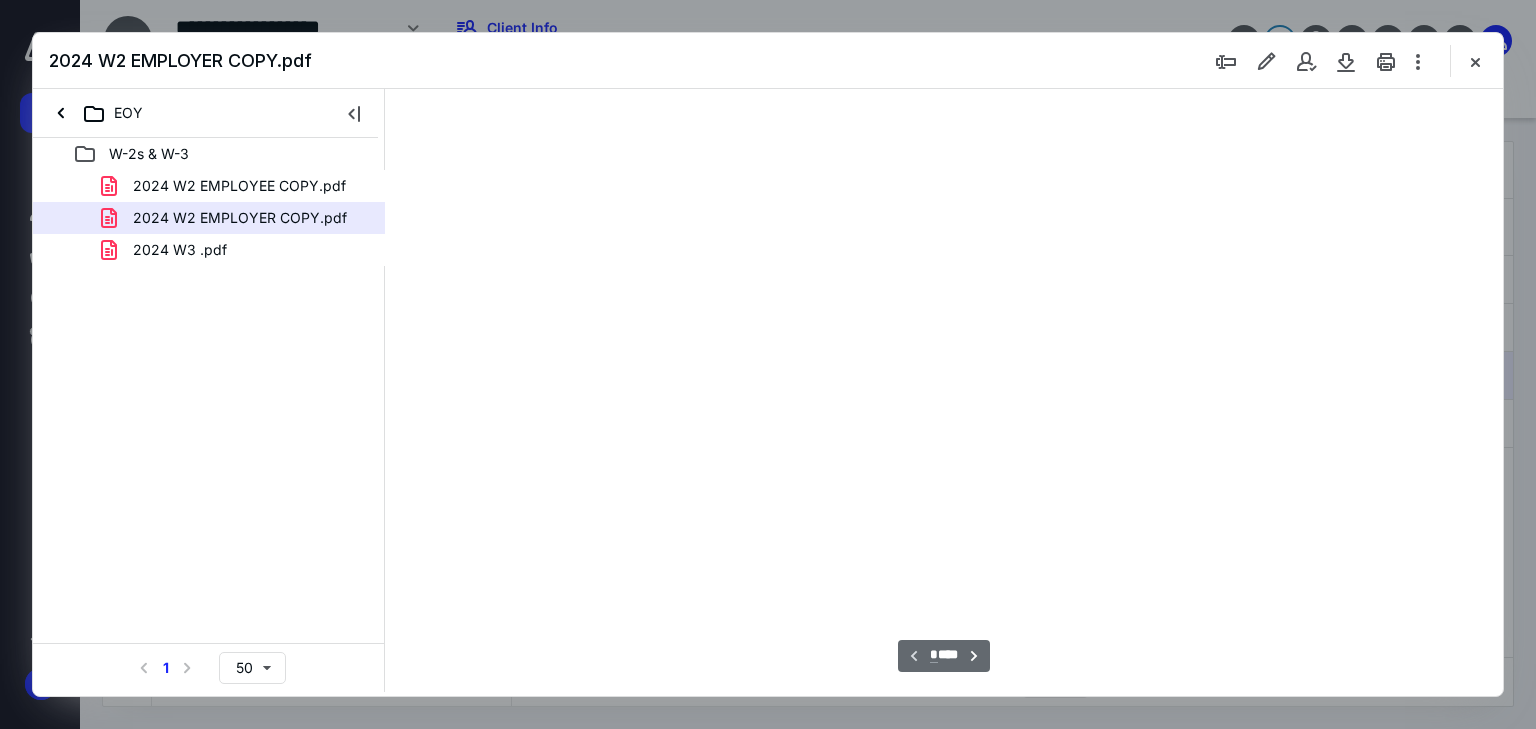 scroll, scrollTop: 79, scrollLeft: 0, axis: vertical 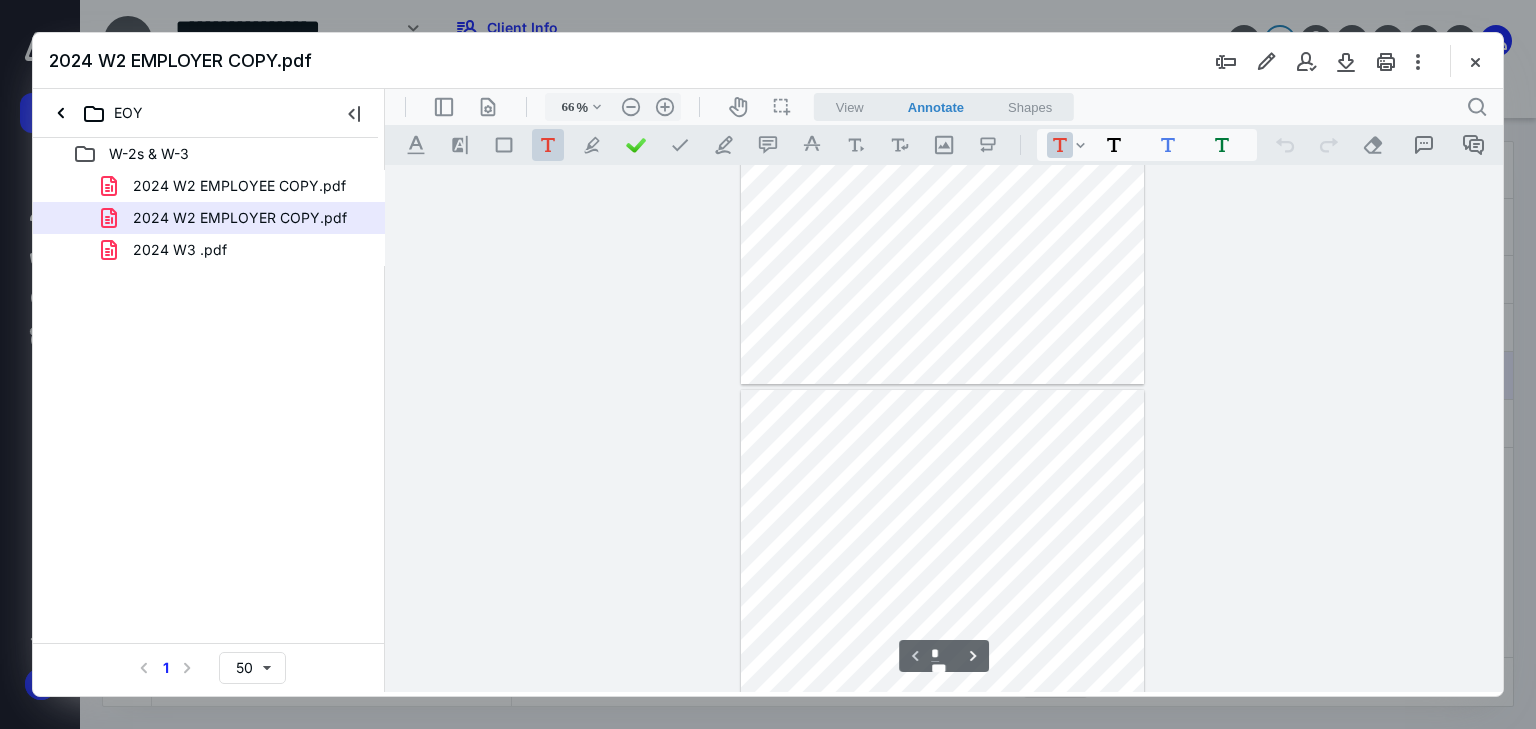 type on "*" 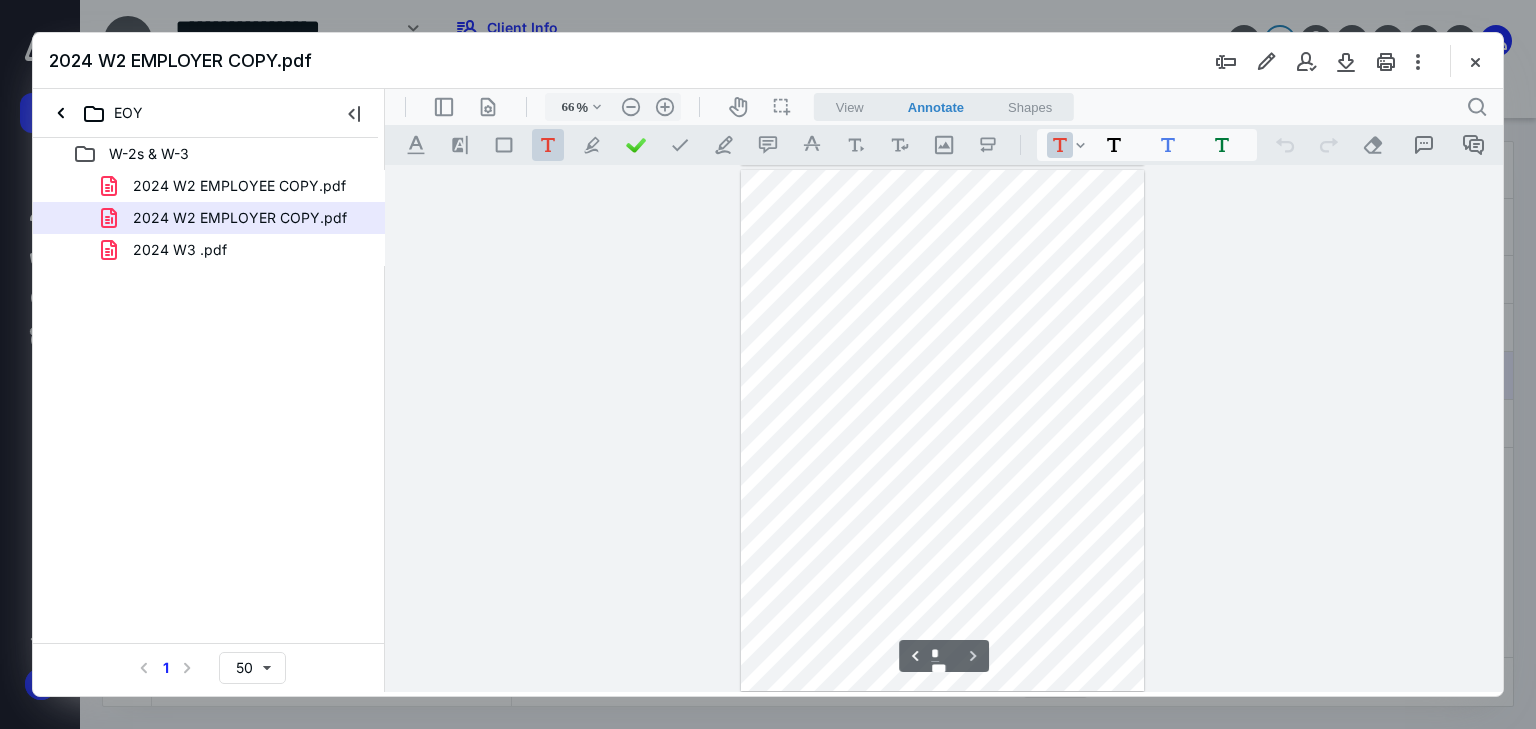 scroll, scrollTop: 527, scrollLeft: 0, axis: vertical 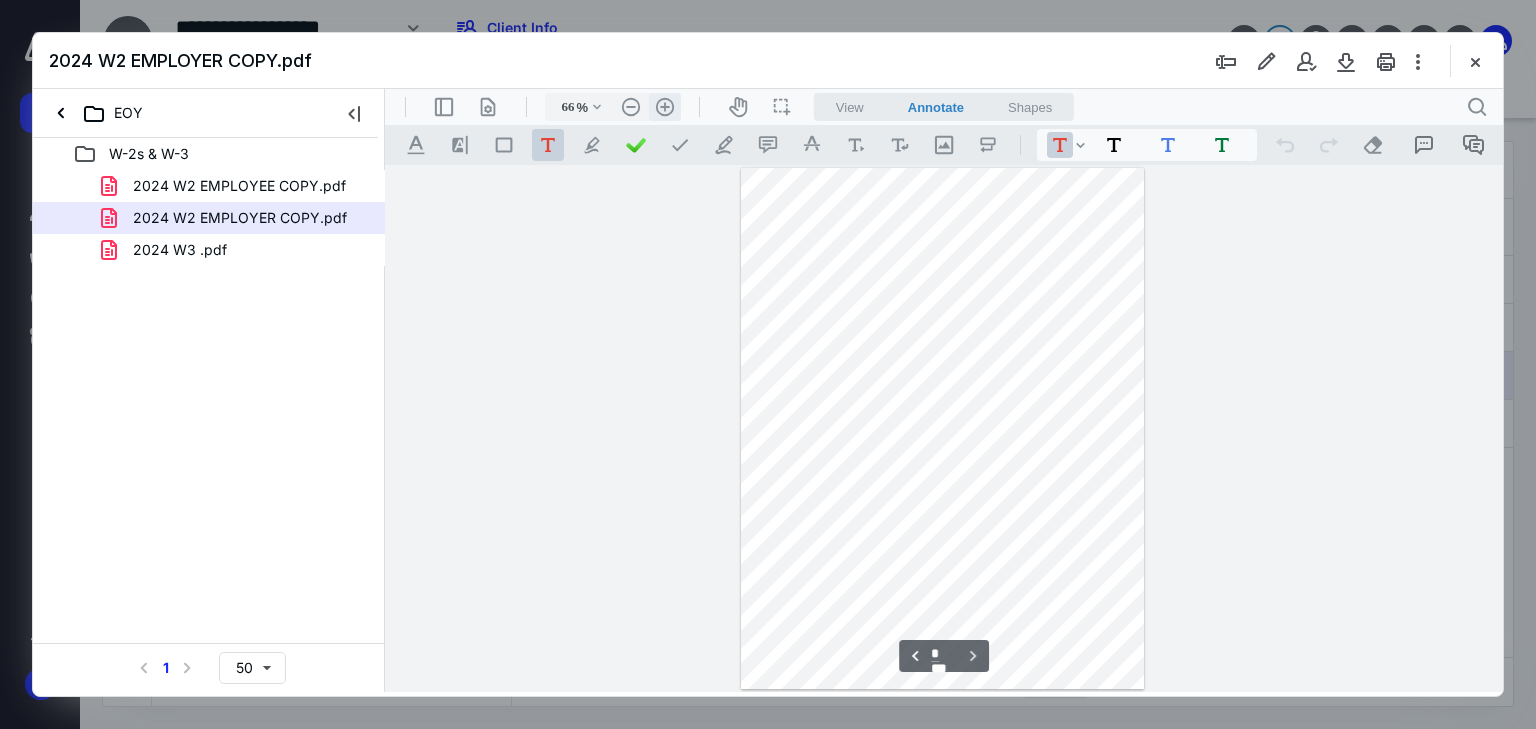 click on ".cls-1{fill:#abb0c4;} icon - header - zoom - in - line" at bounding box center (665, 107) 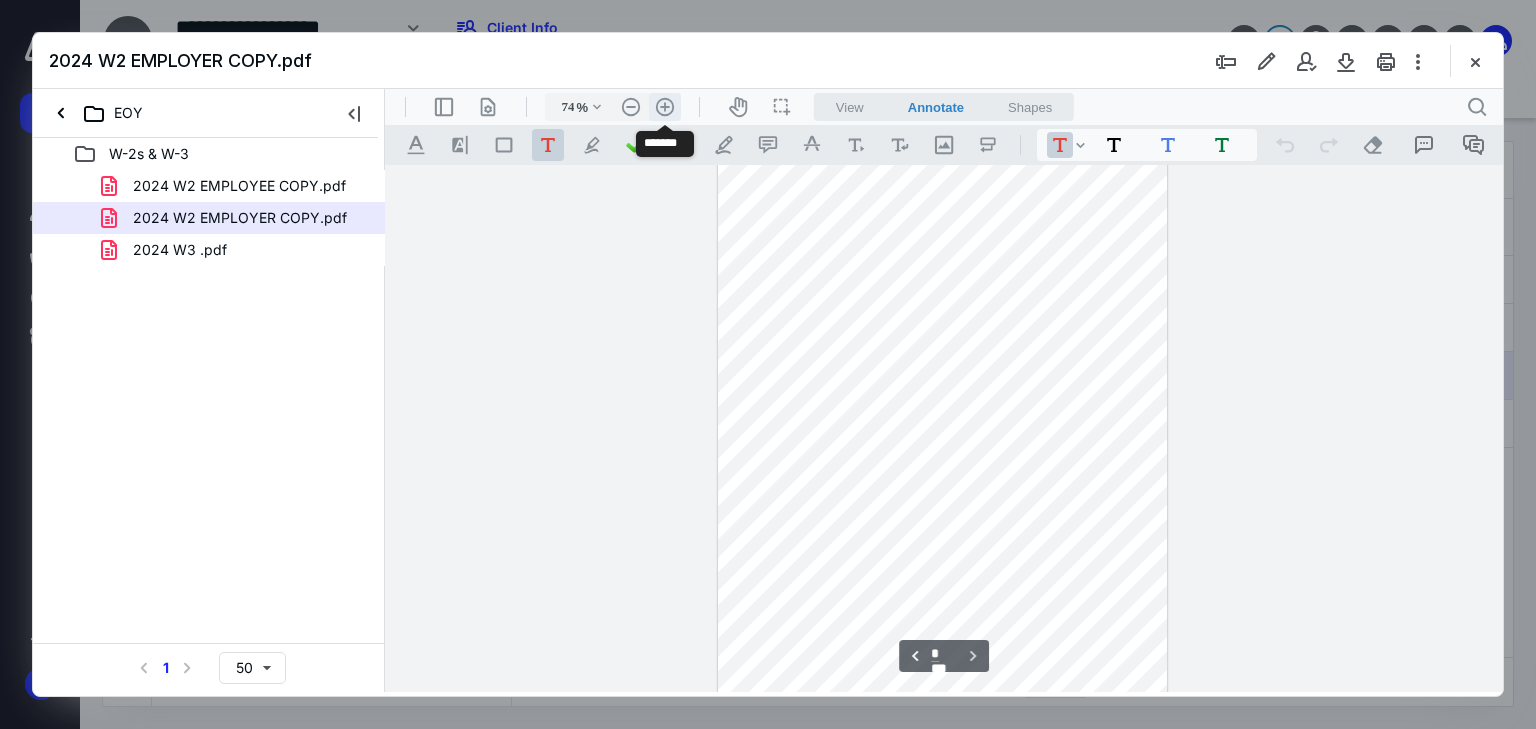 click on ".cls-1{fill:#abb0c4;} icon - header - zoom - in - line" at bounding box center (665, 107) 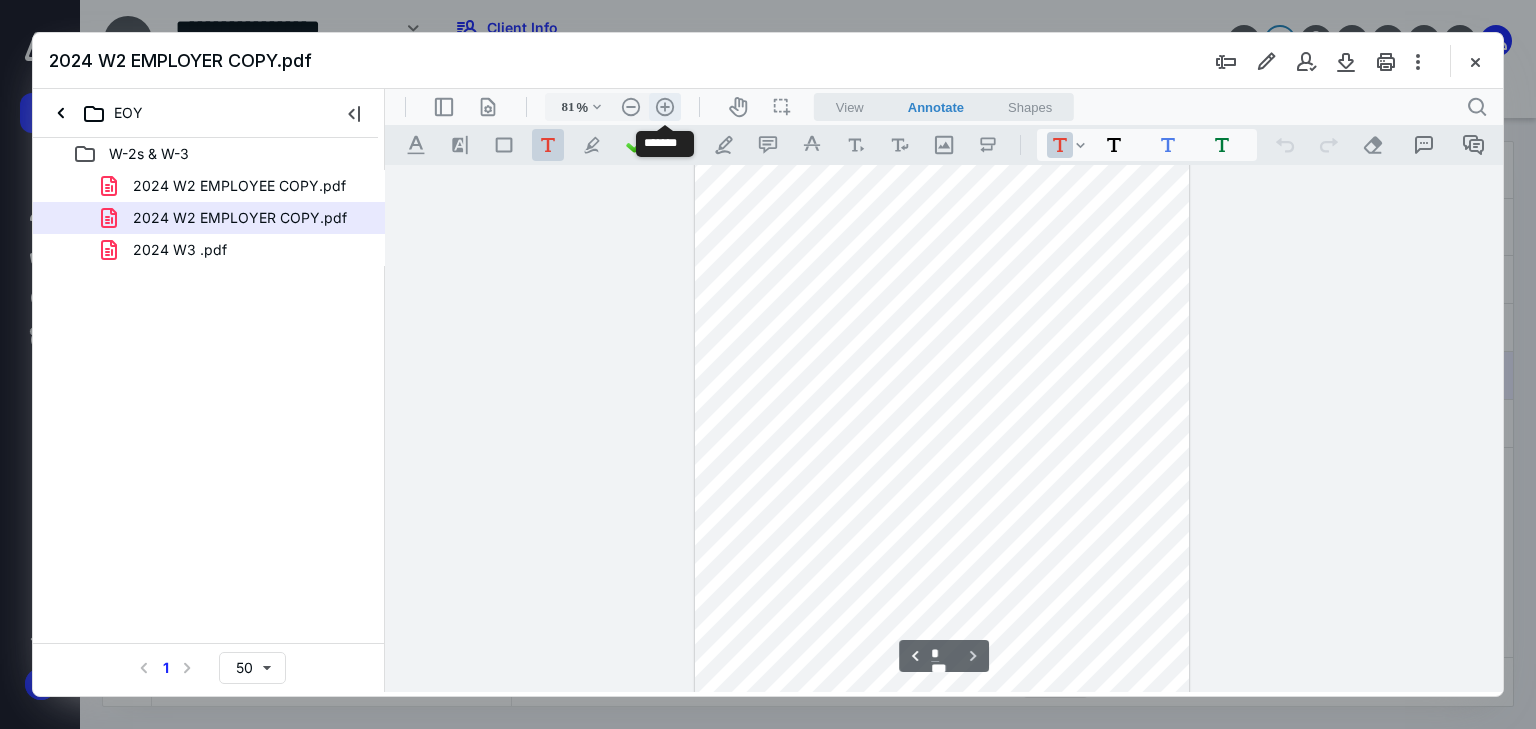click on ".cls-1{fill:#abb0c4;} icon - header - zoom - in - line" at bounding box center (665, 107) 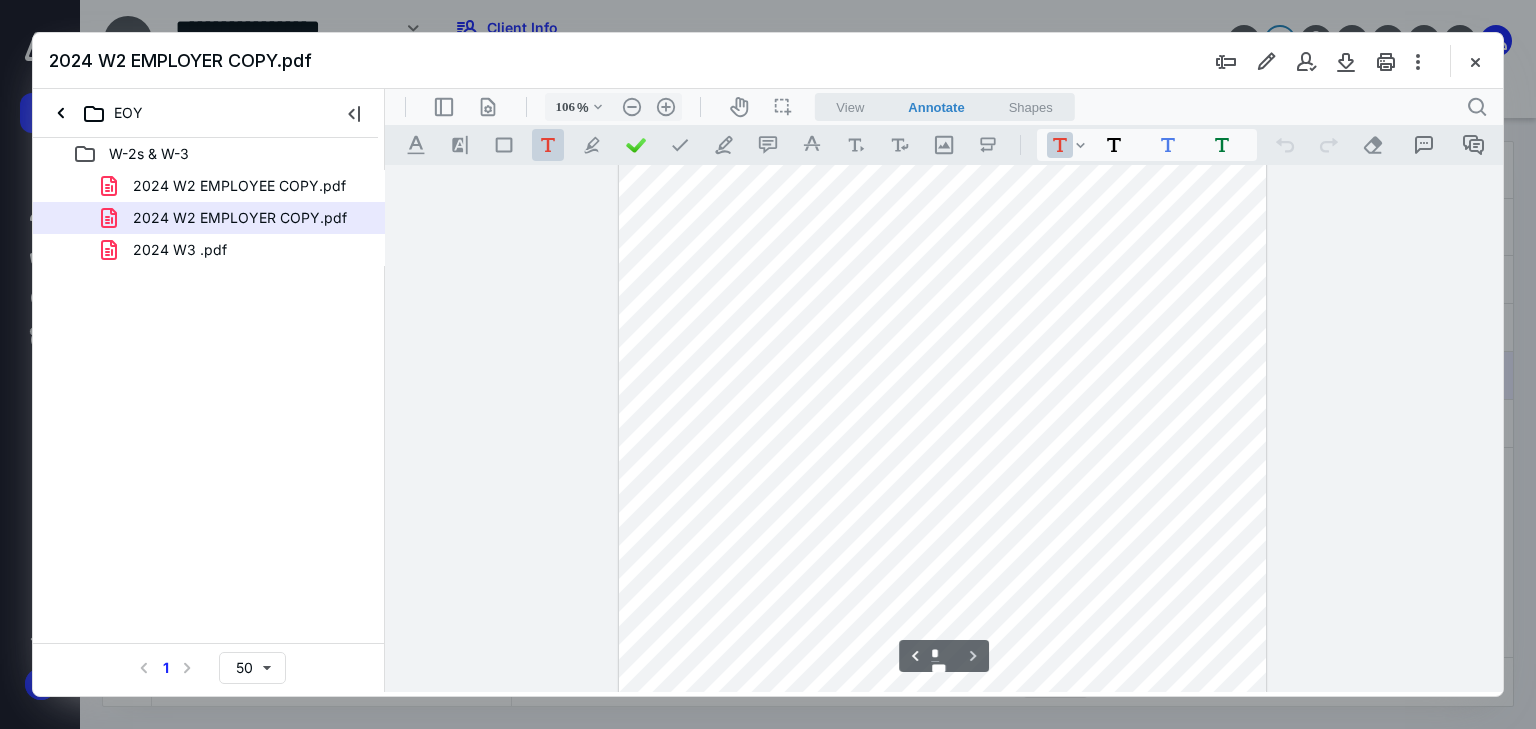 scroll, scrollTop: 1164, scrollLeft: 0, axis: vertical 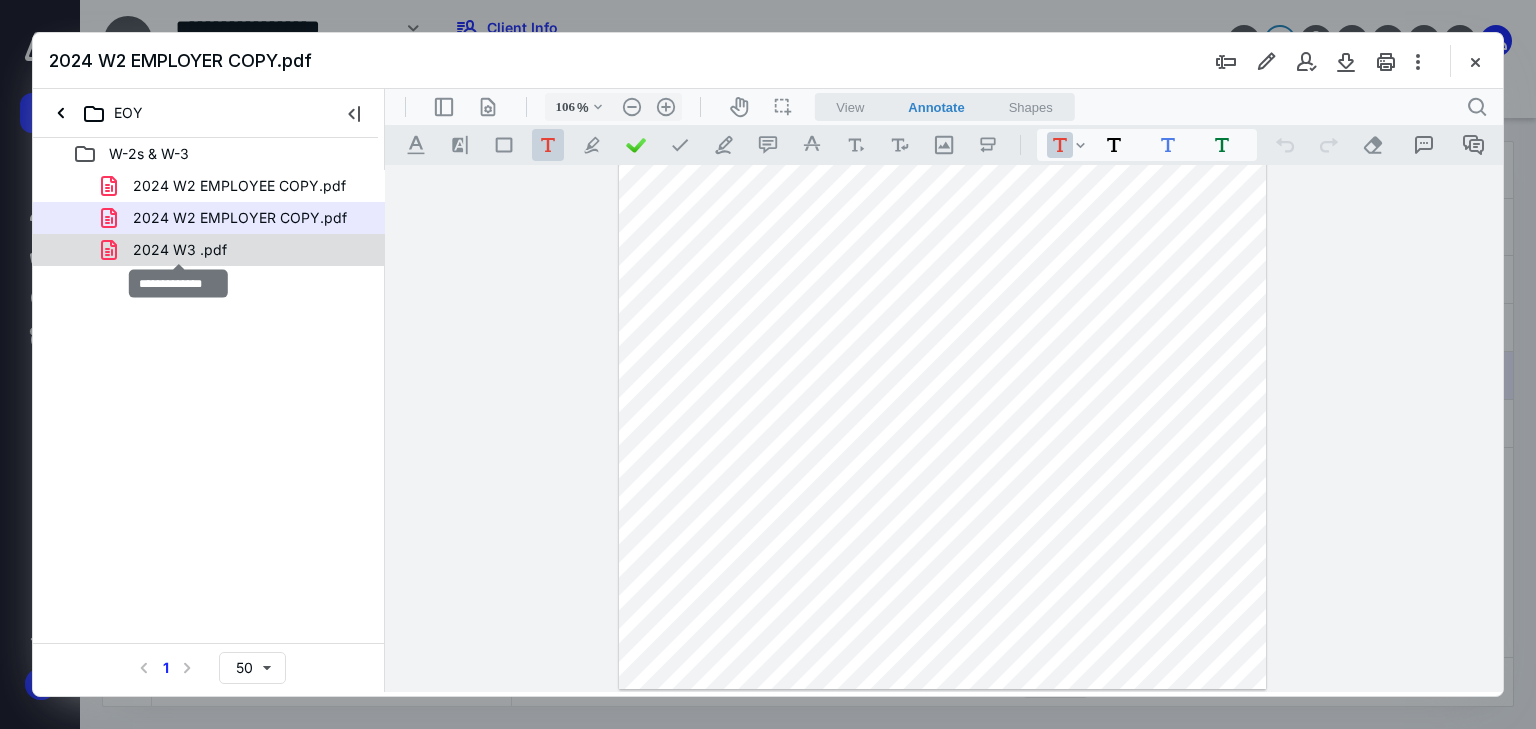 click on "2024 W3  .pdf" at bounding box center (180, 250) 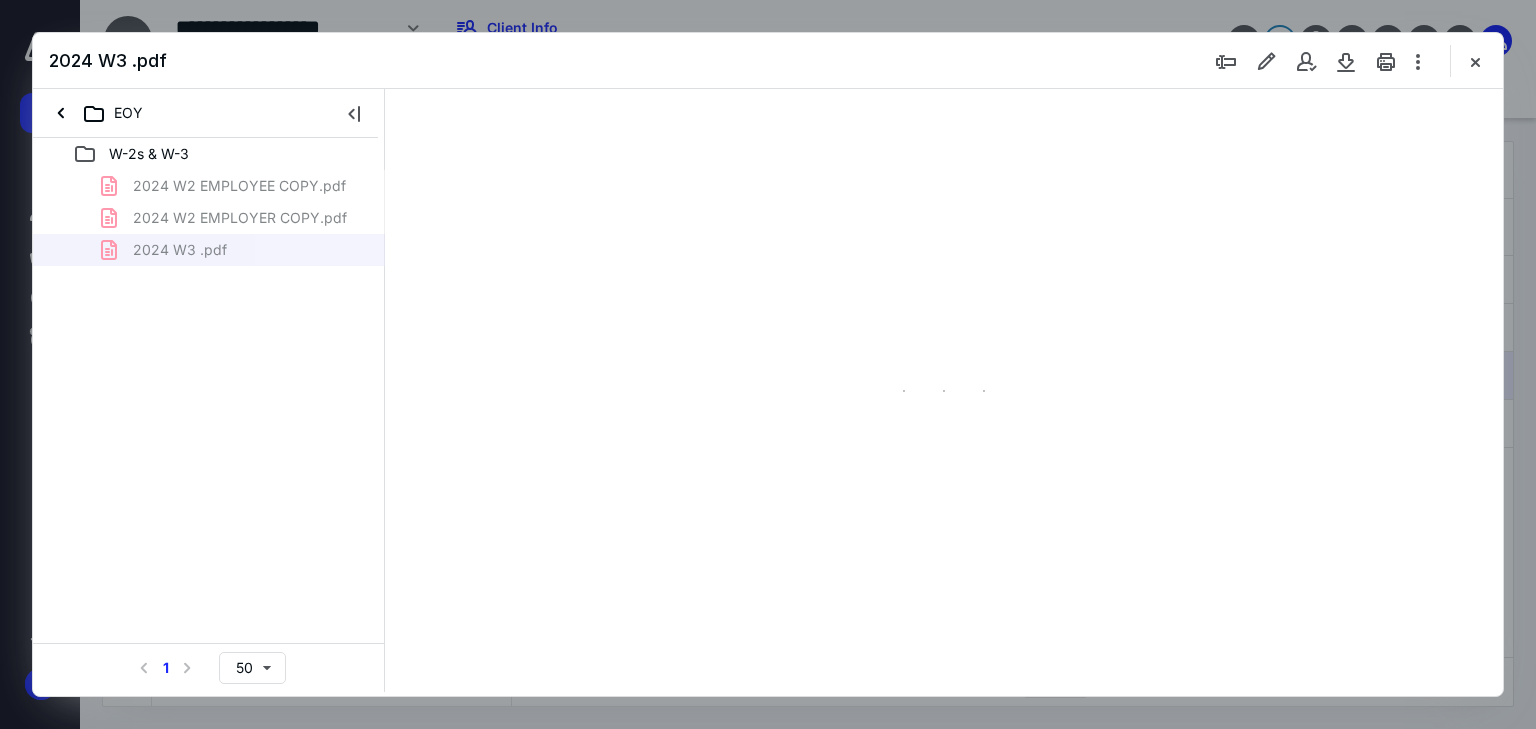 type on "66" 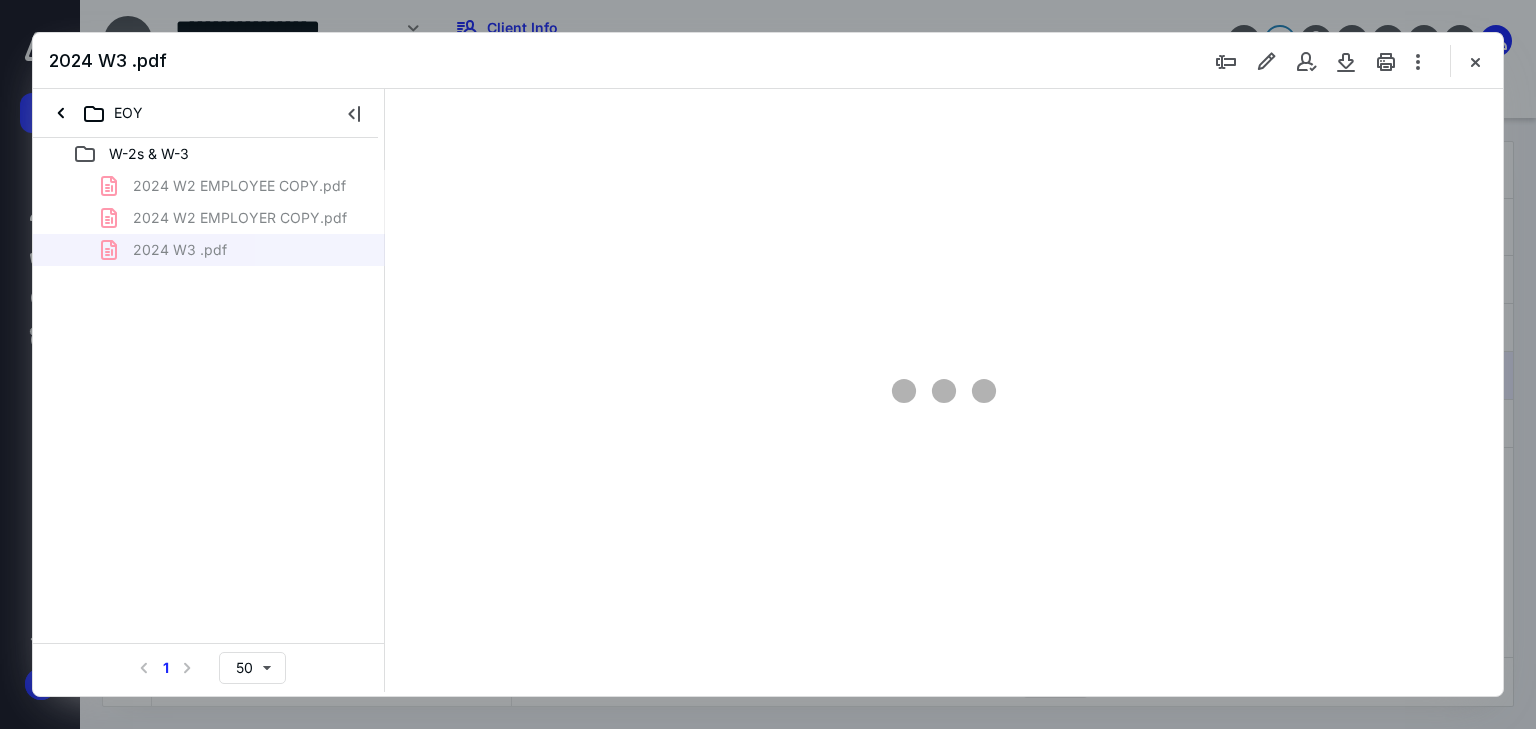 scroll, scrollTop: 79, scrollLeft: 0, axis: vertical 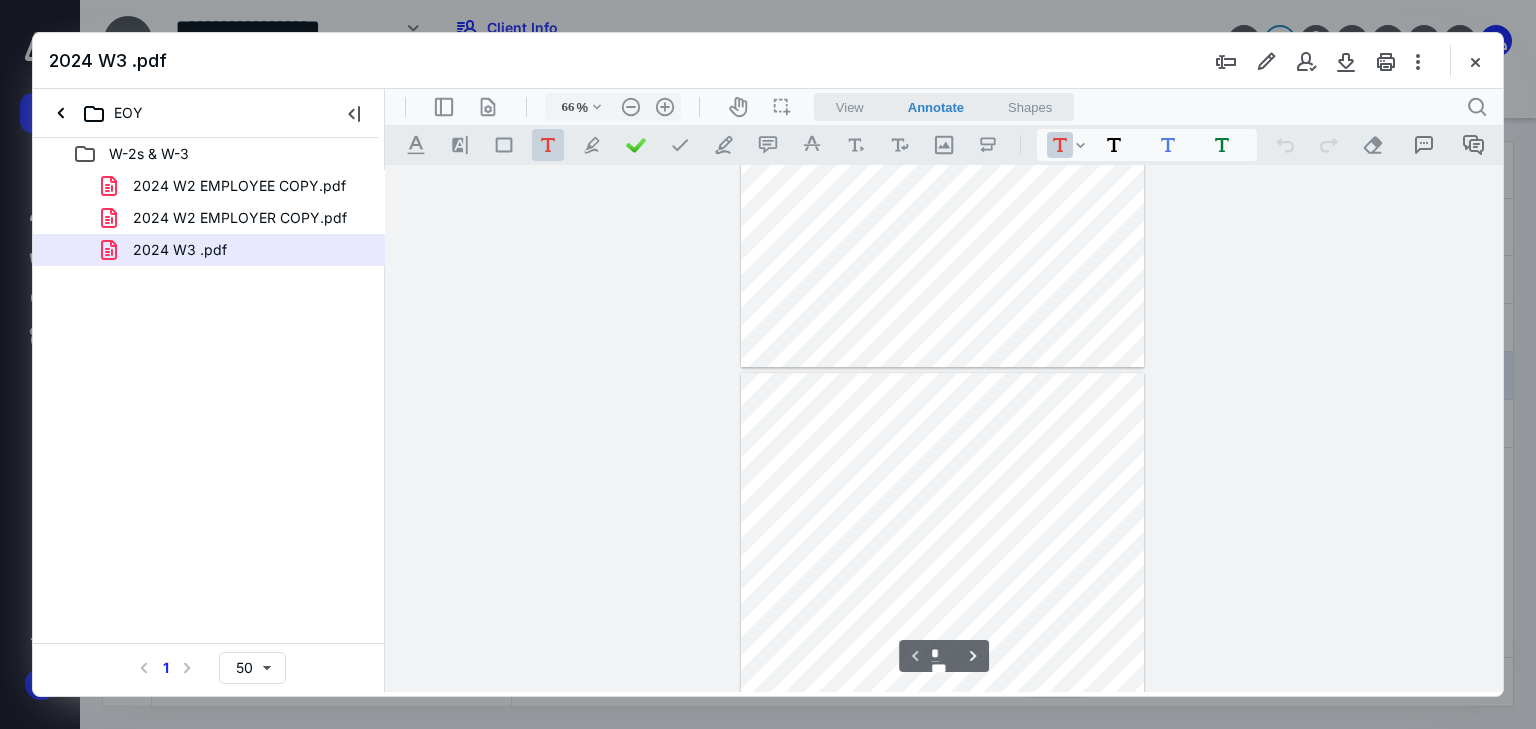 type on "*" 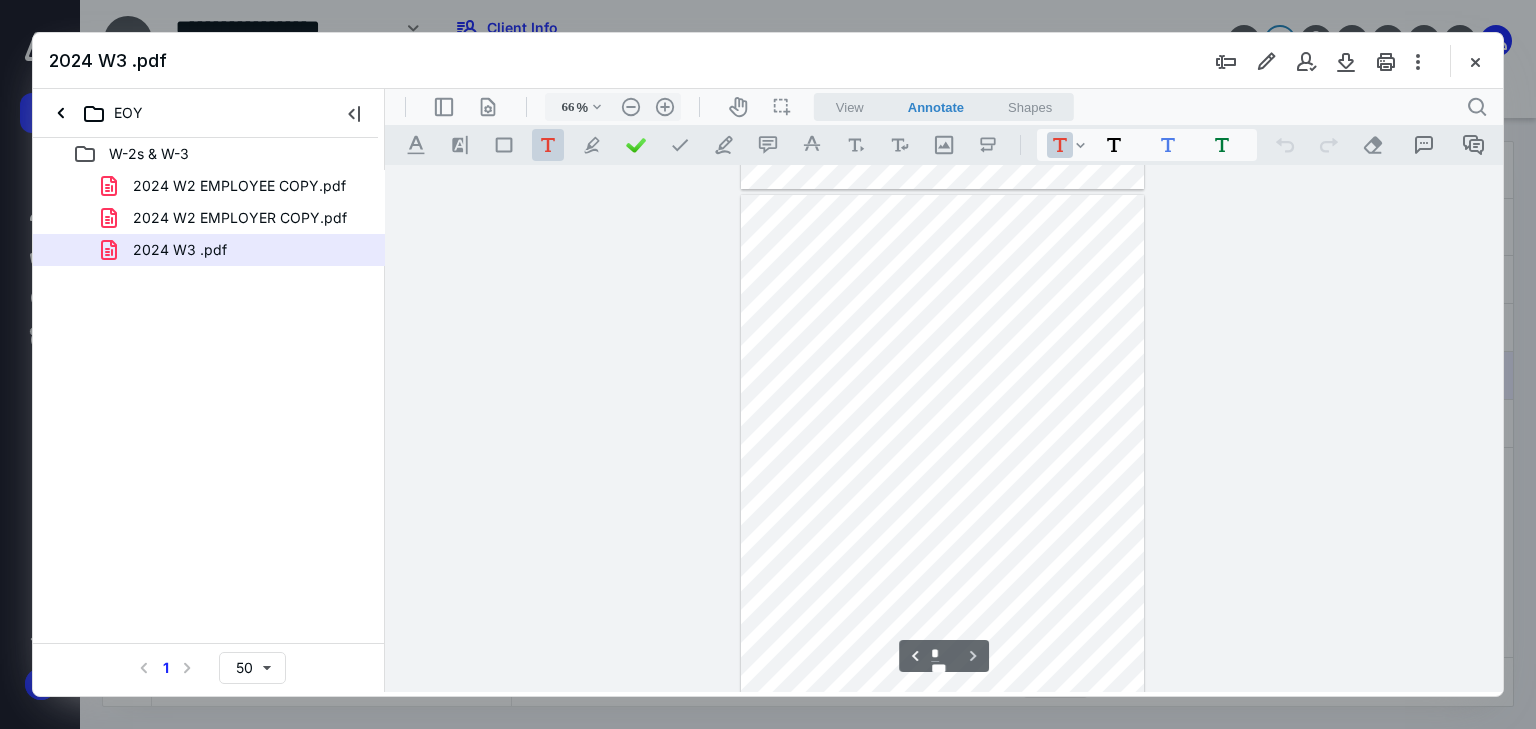scroll, scrollTop: 527, scrollLeft: 0, axis: vertical 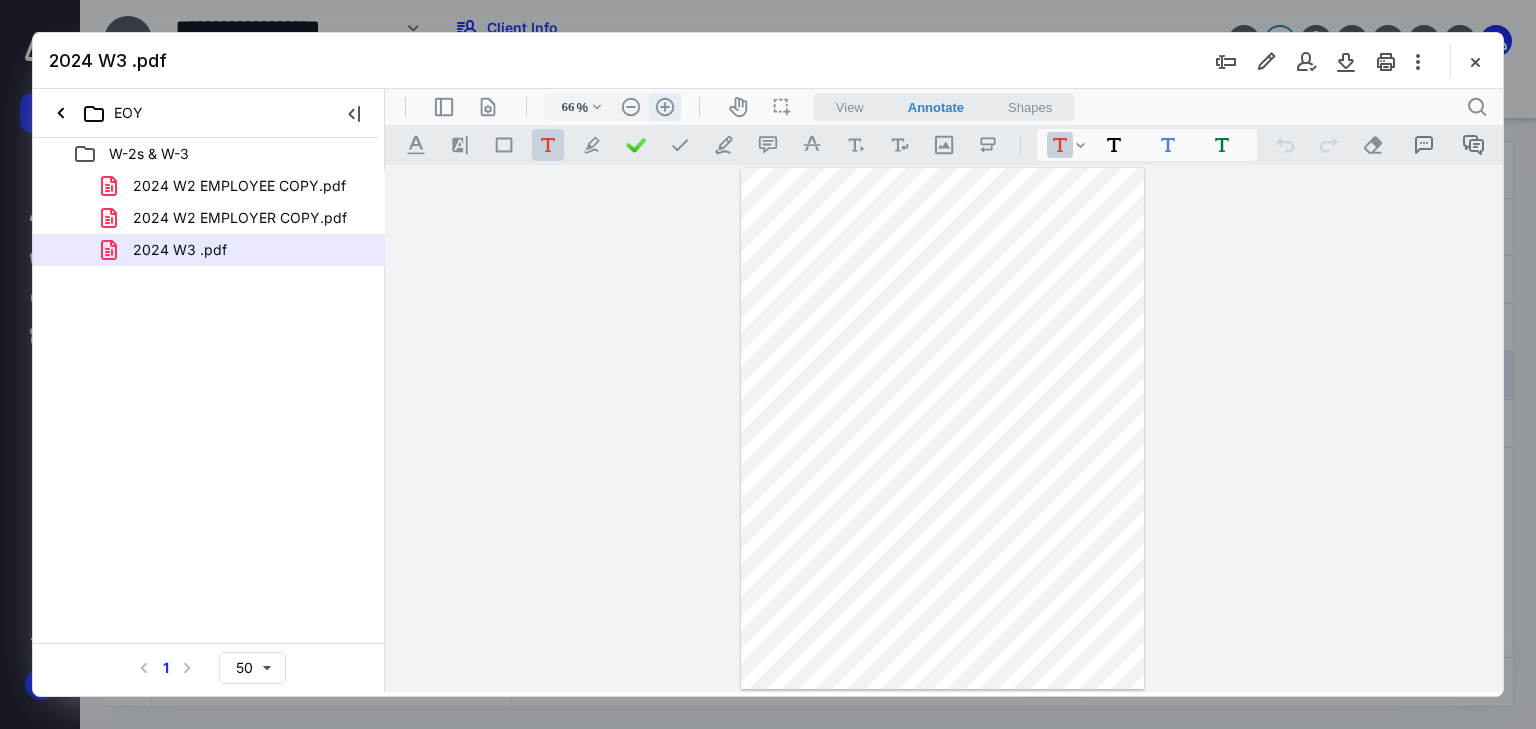 click on ".cls-1{fill:#abb0c4;} icon - header - zoom - in - line" at bounding box center [665, 107] 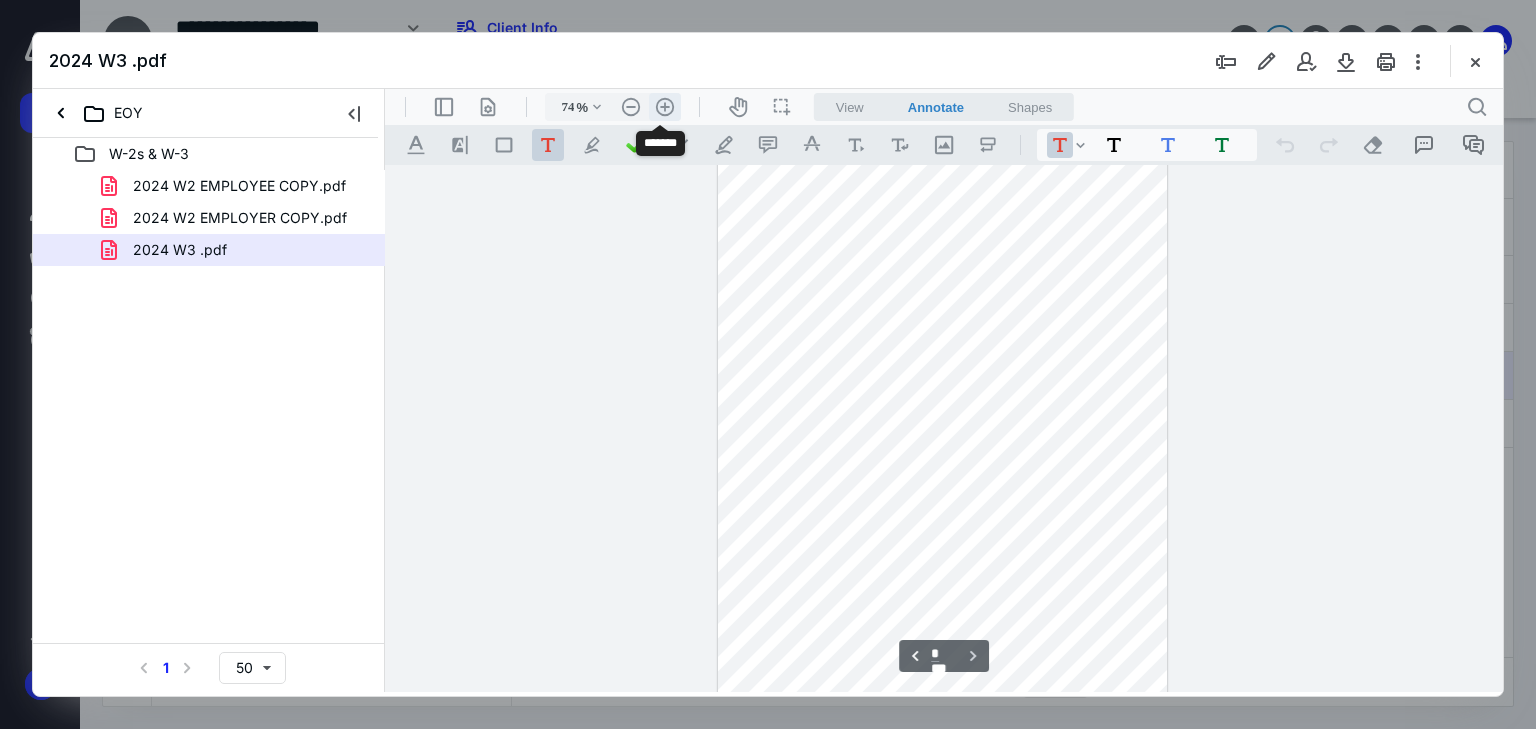 click on ".cls-1{fill:#abb0c4;} icon - header - zoom - in - line" at bounding box center (665, 107) 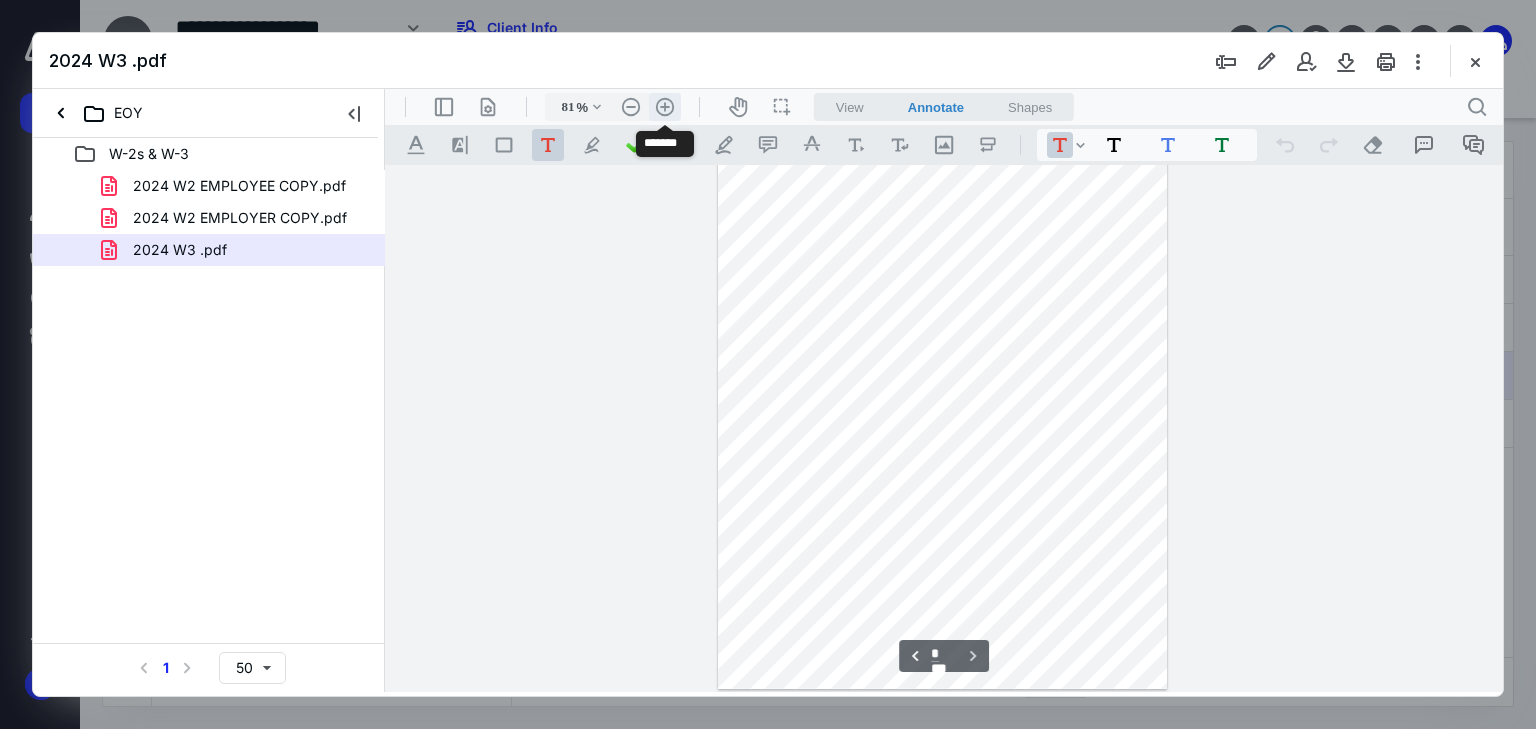 click on ".cls-1{fill:#abb0c4;} icon - header - zoom - in - line" at bounding box center [665, 107] 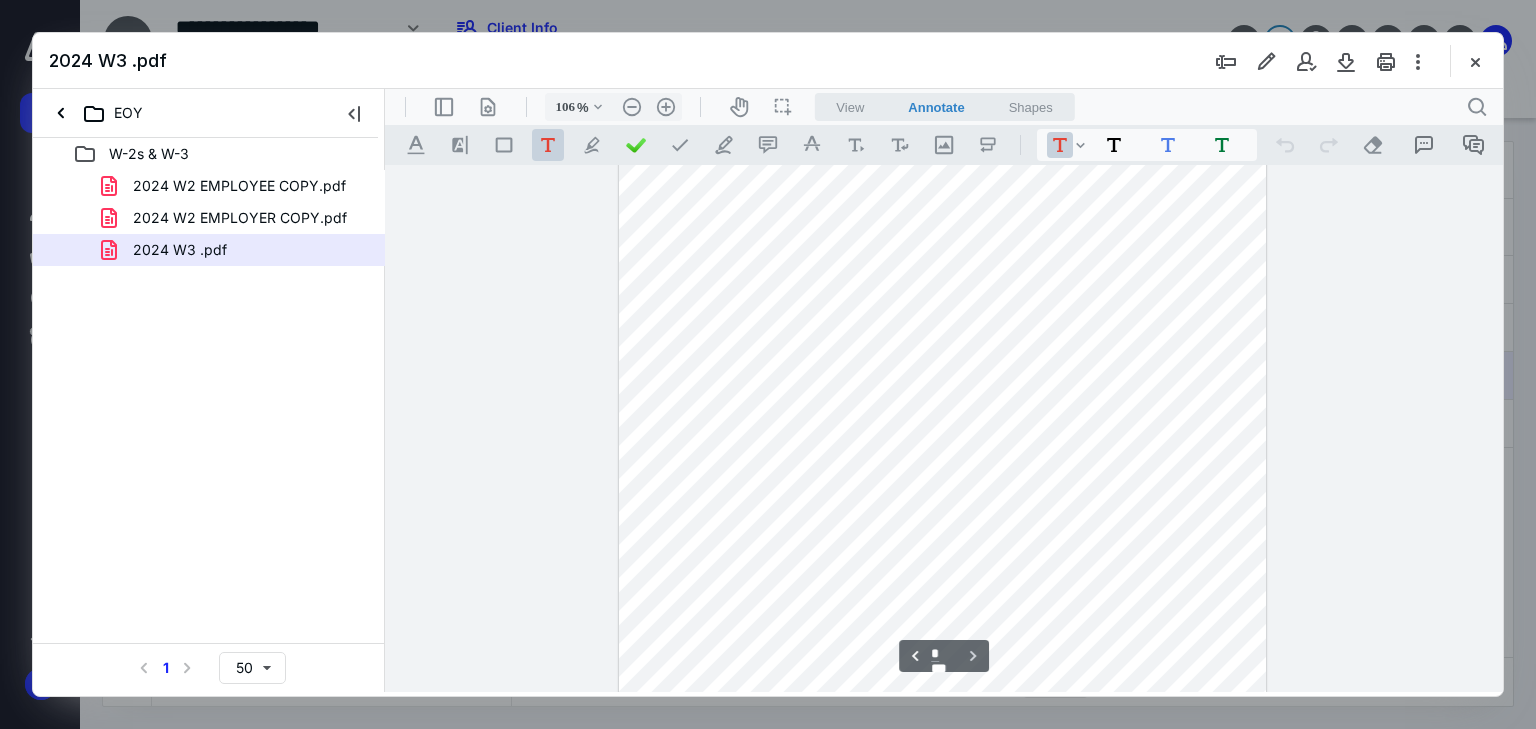 scroll, scrollTop: 744, scrollLeft: 0, axis: vertical 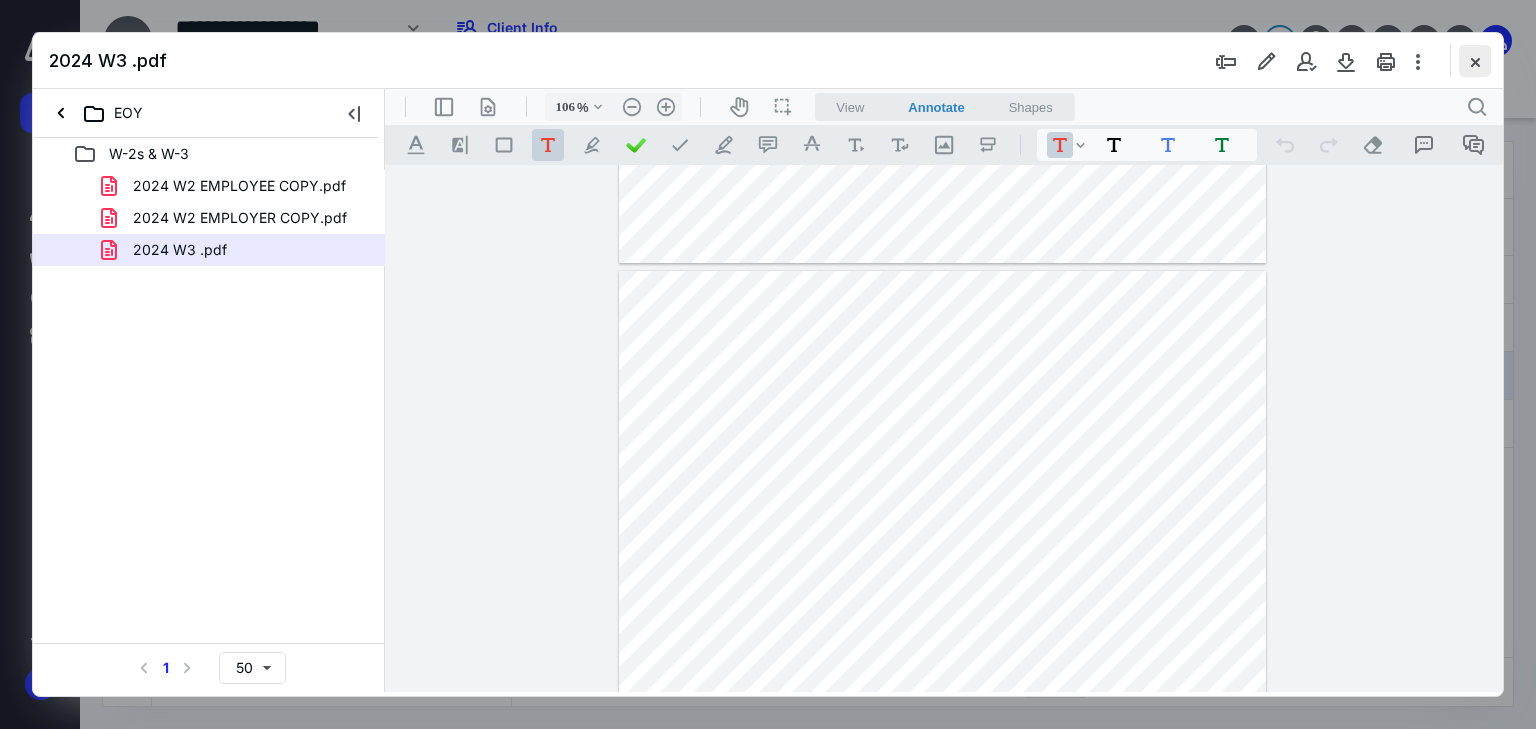 click at bounding box center [1475, 61] 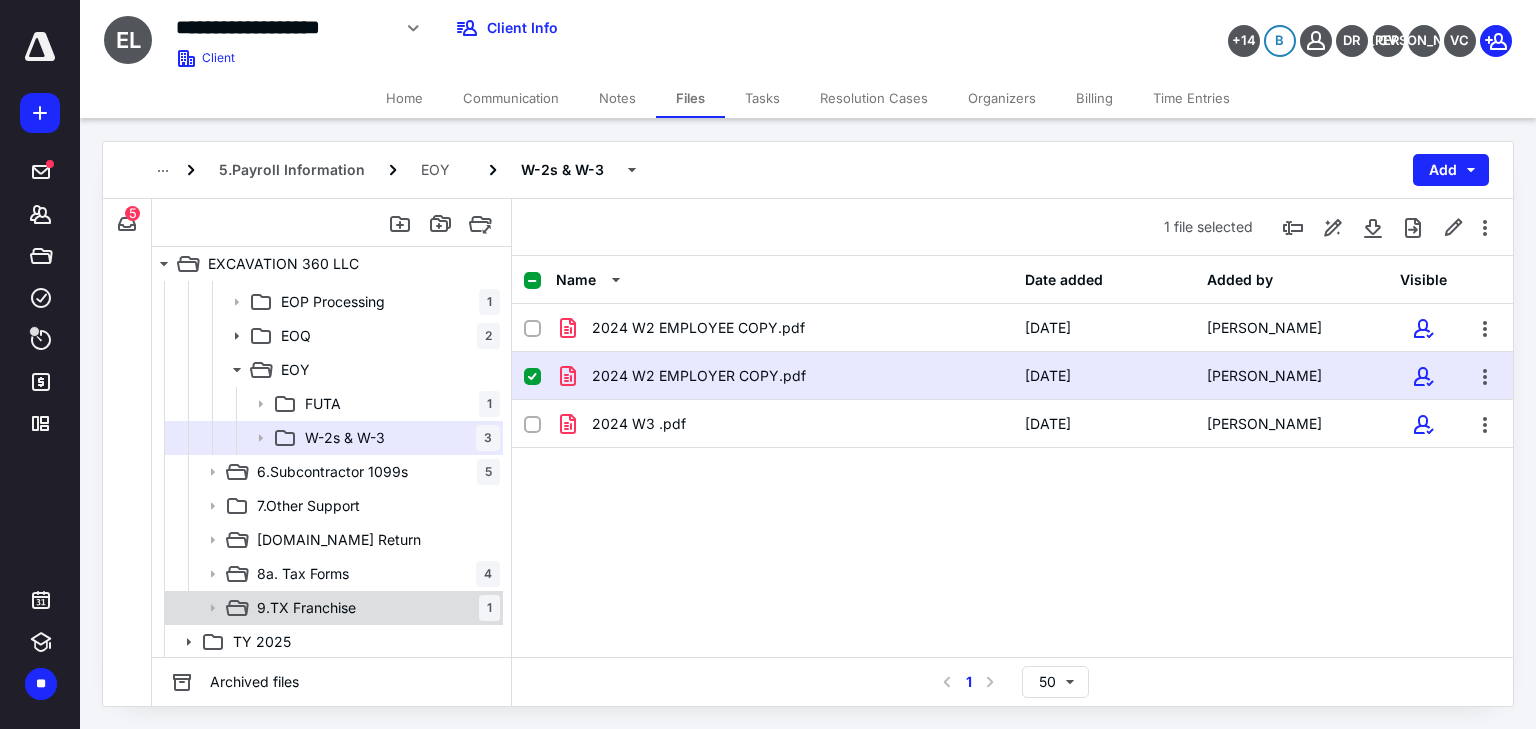 click on "9.TX Franchise 1" at bounding box center (332, 608) 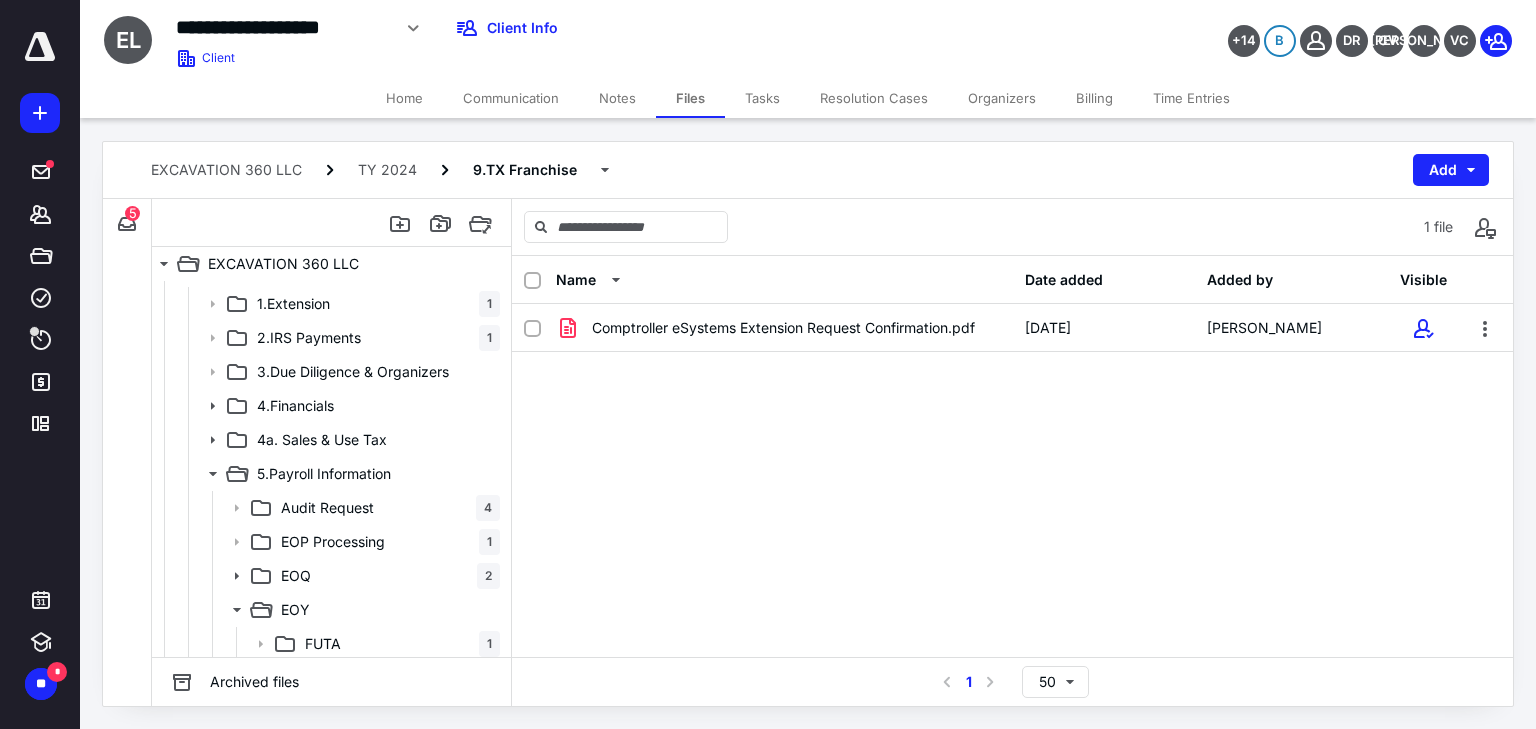 scroll, scrollTop: 152, scrollLeft: 0, axis: vertical 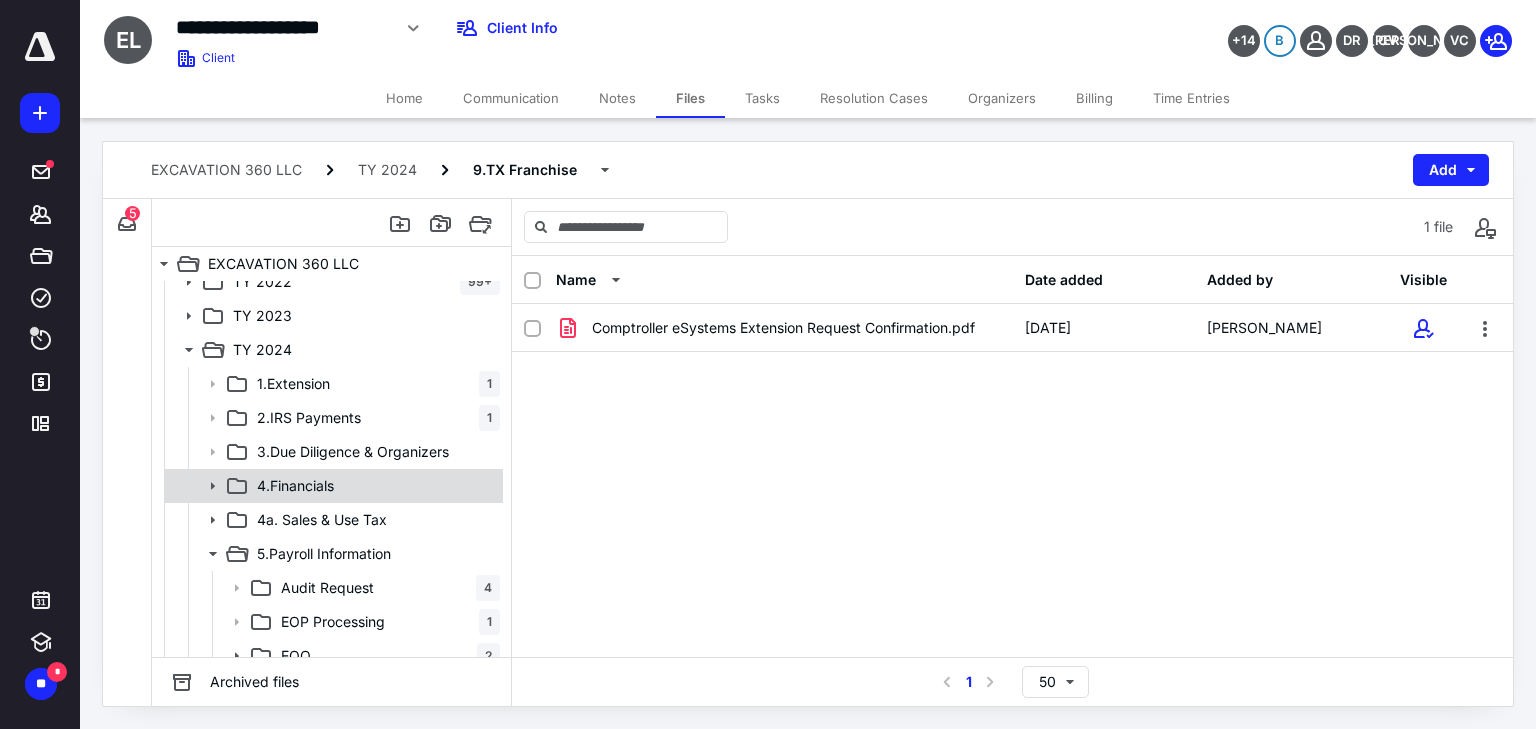 click on "4.Financials" at bounding box center [295, 486] 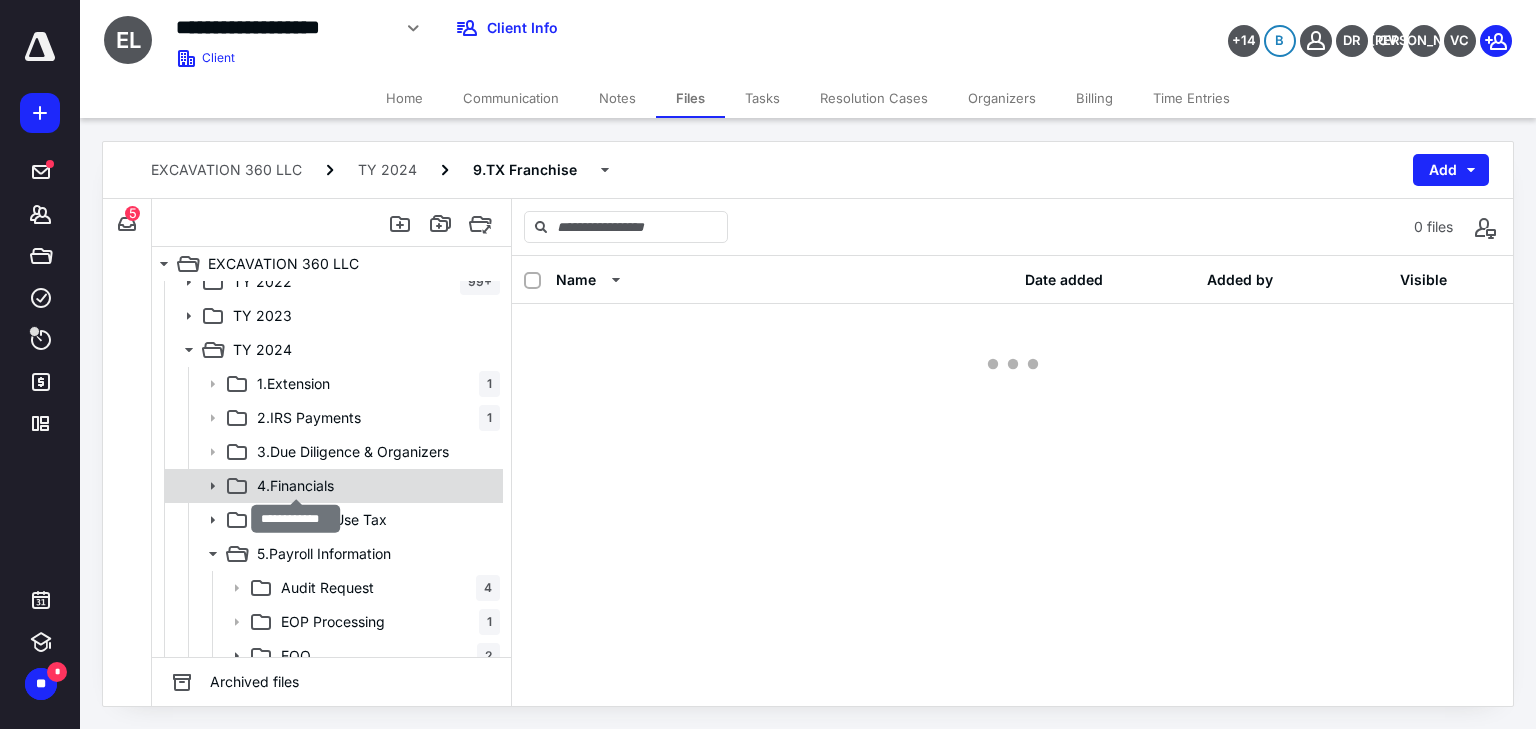 click on "4.Financials" at bounding box center (295, 486) 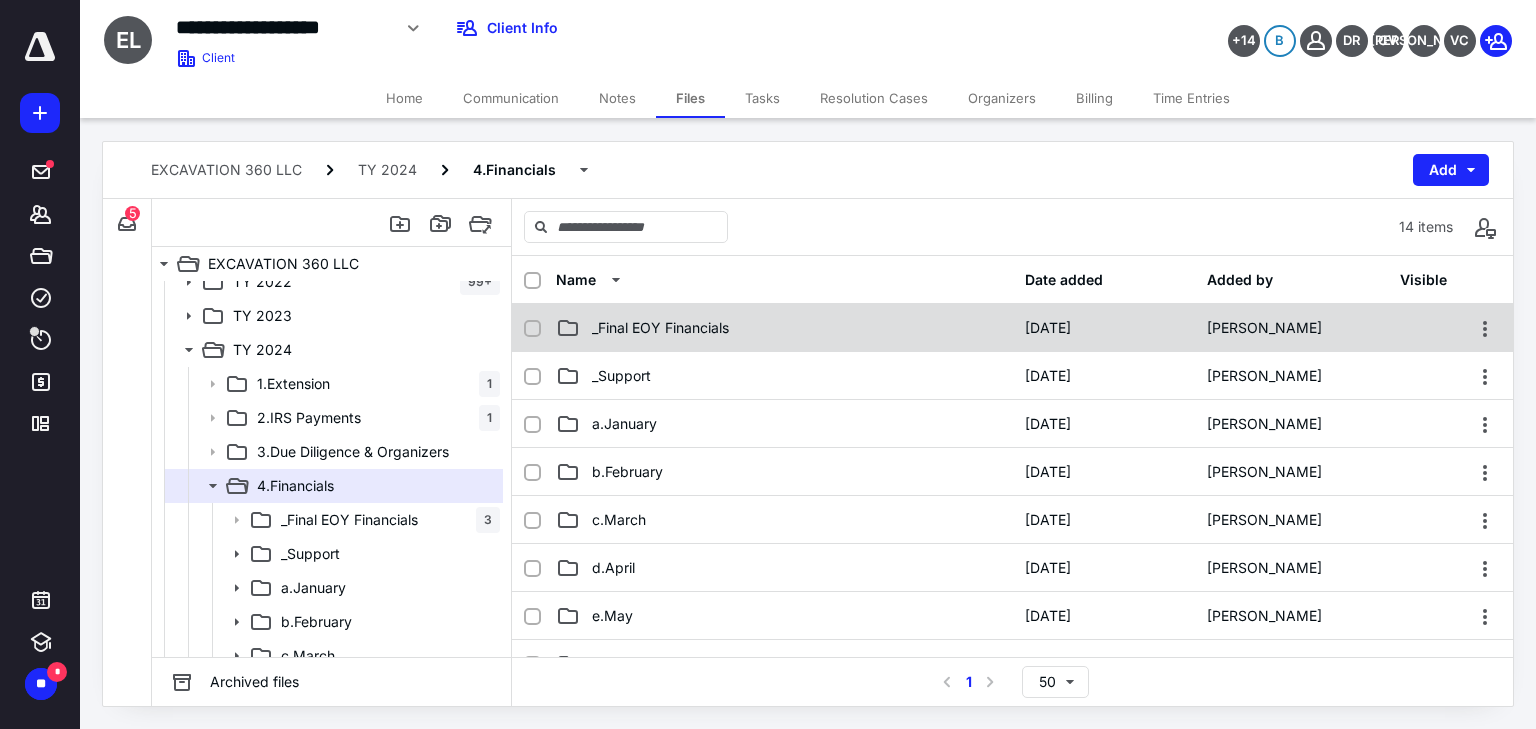 click on "_Final EOY Financials" at bounding box center (784, 328) 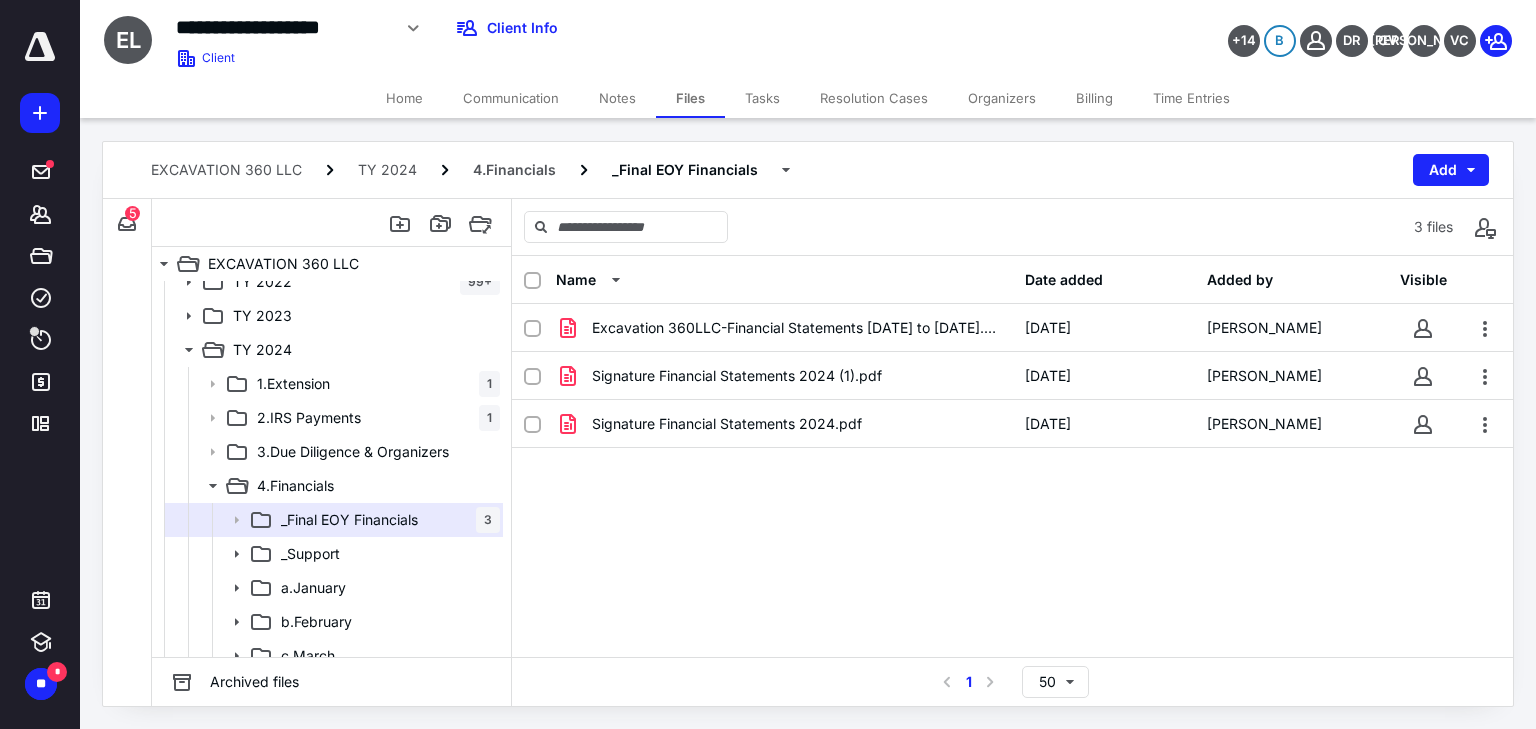 click on "Excavation 360LLC-Financial Statements [DATE] to [DATE].pdf [DATE] [PERSON_NAME] Signature Financial Statements 2024 (1).pdf [DATE] [PERSON_NAME] Signature Financial Statements 2024.pdf [DATE] [PERSON_NAME]" at bounding box center (1012, 454) 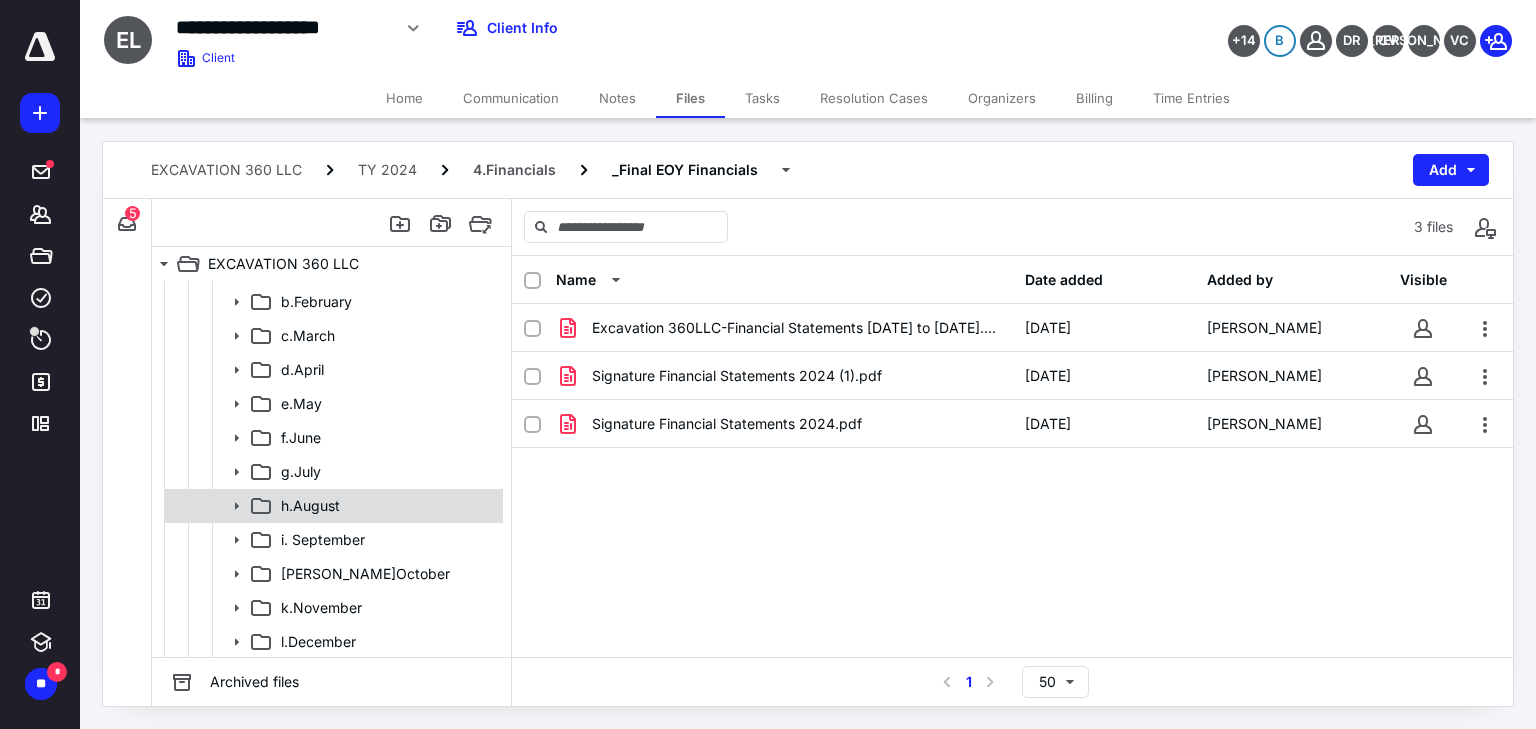 scroll, scrollTop: 712, scrollLeft: 0, axis: vertical 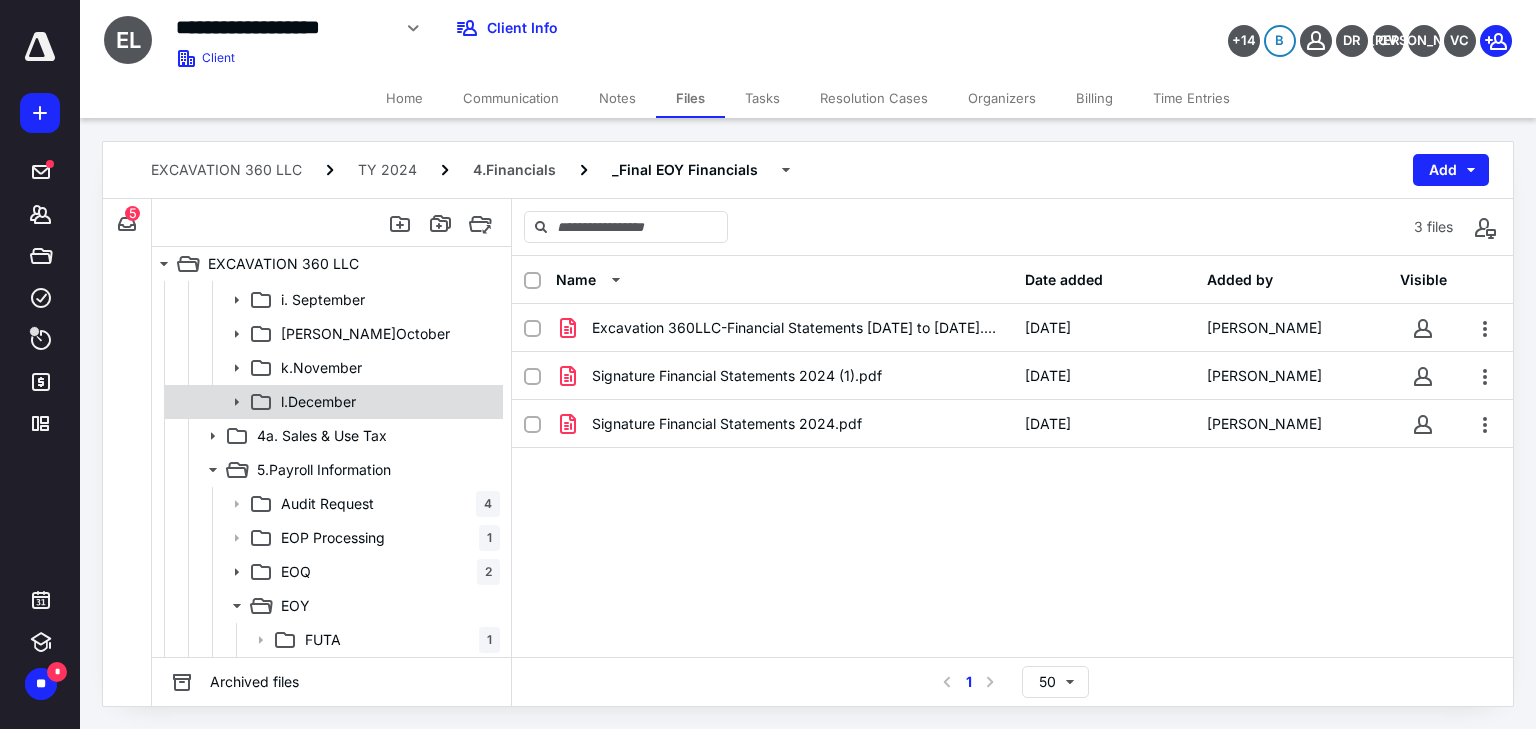 click on "l.December" at bounding box center (386, 402) 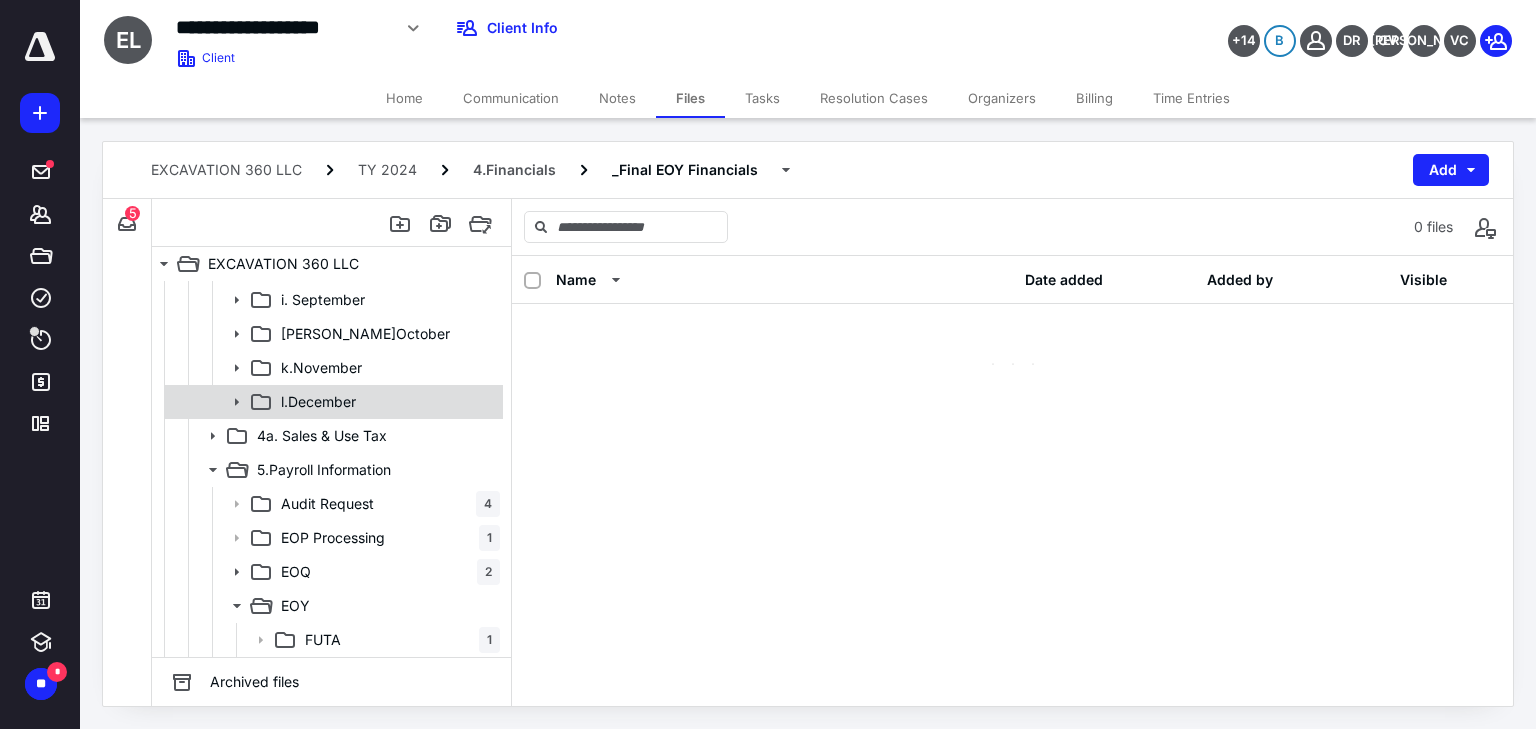 click on "l.December" at bounding box center (386, 402) 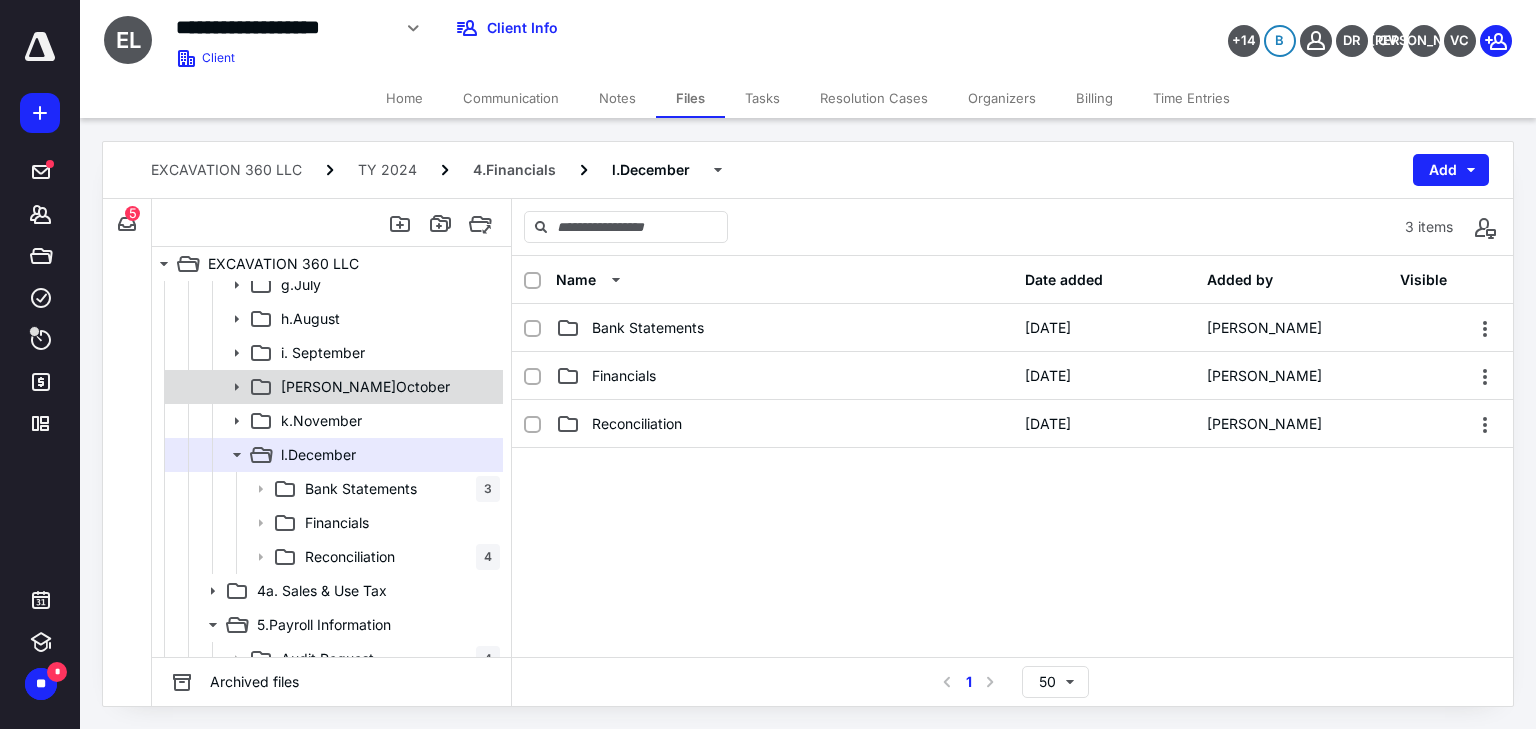 scroll, scrollTop: 632, scrollLeft: 0, axis: vertical 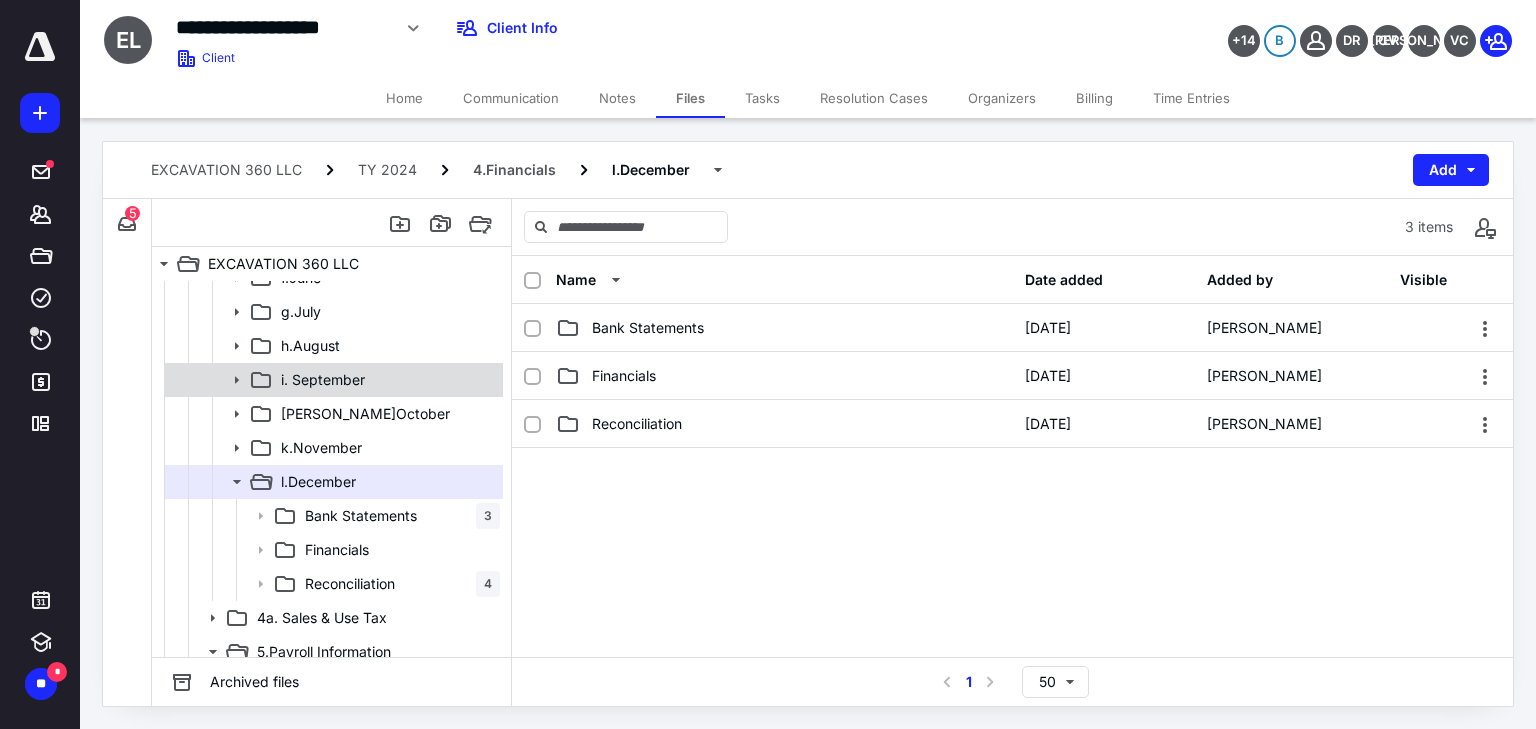 click on "i. September" at bounding box center [386, 380] 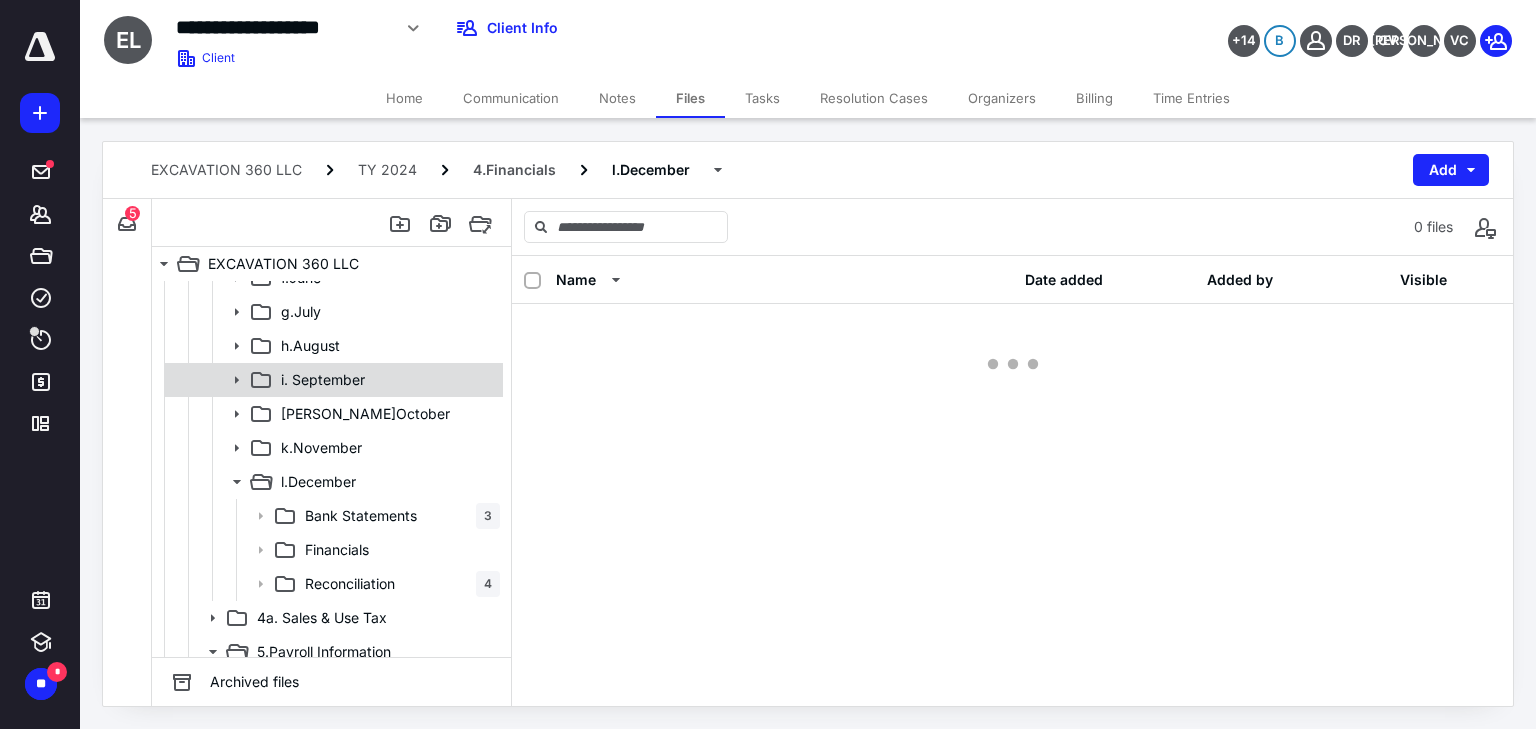 click on "i. September" at bounding box center (386, 380) 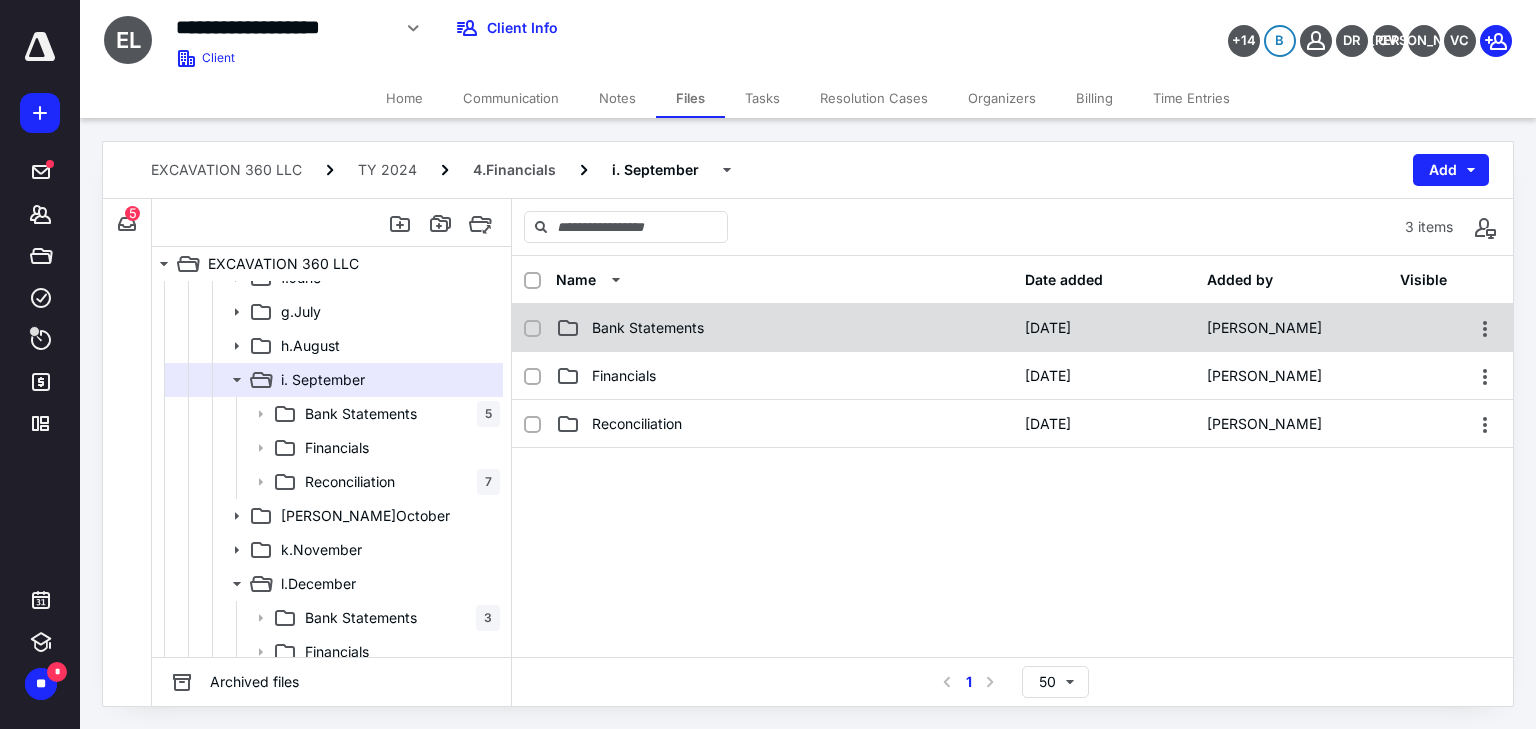click on "Bank Statements" at bounding box center [784, 328] 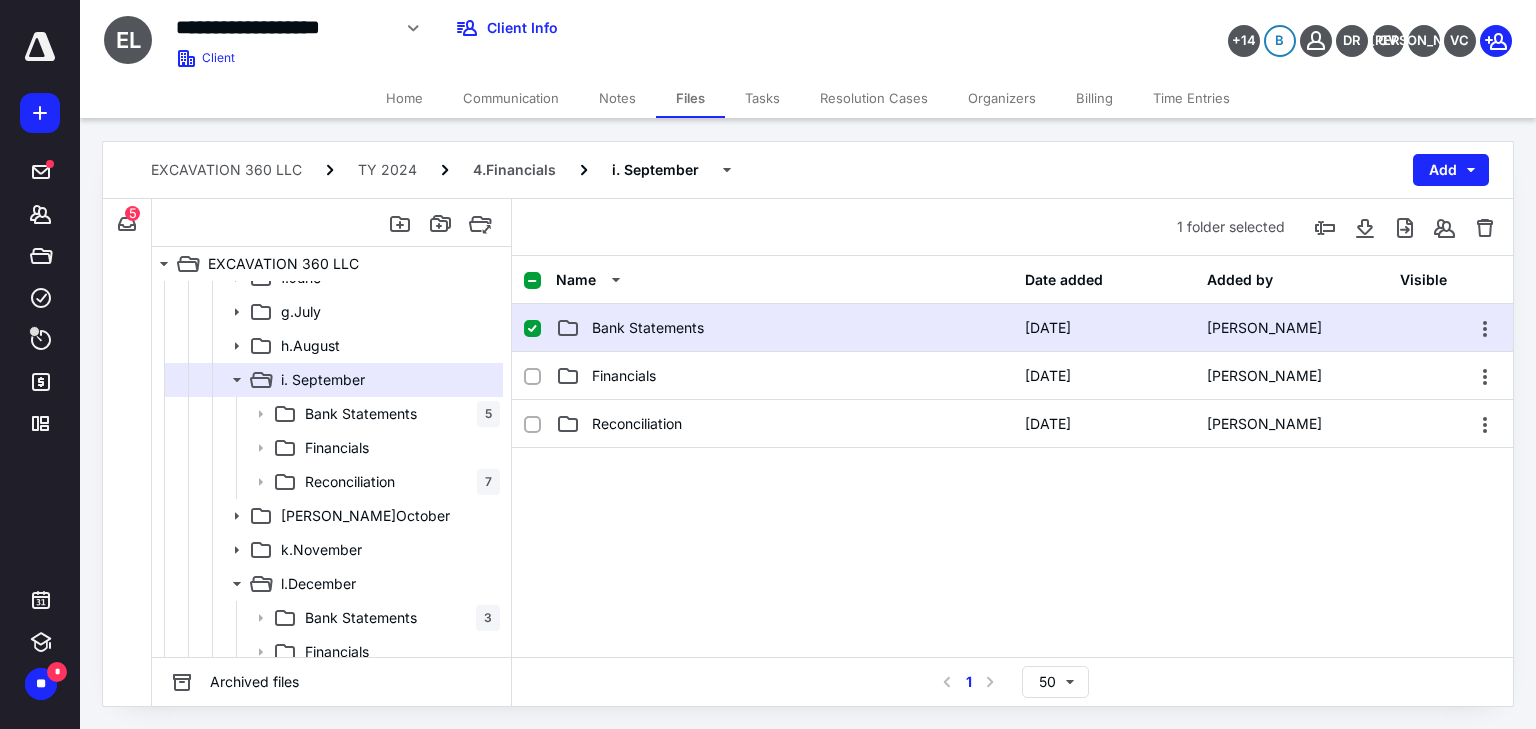 click on "Bank Statements" at bounding box center [784, 328] 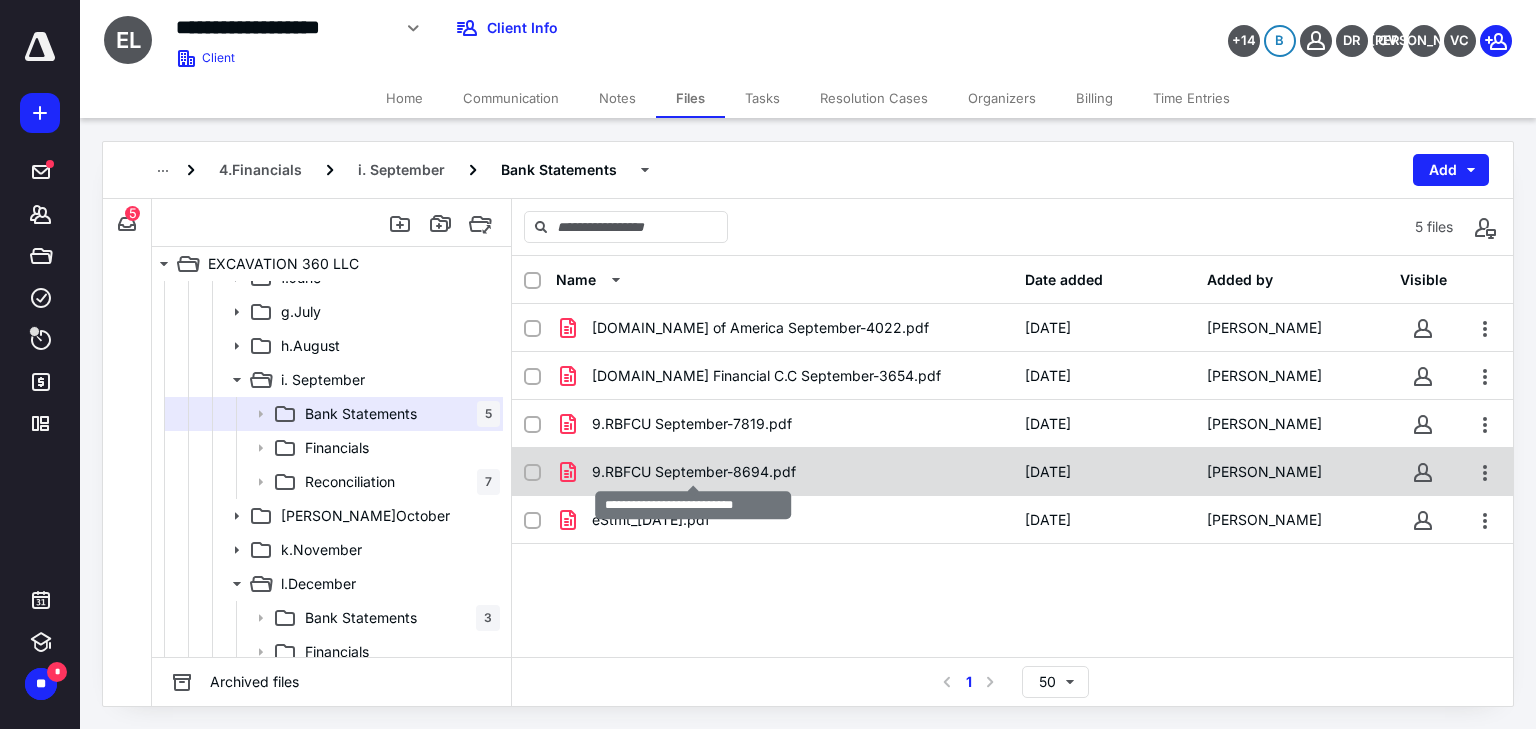 click on "9.RBFCU September-8694.pdf" at bounding box center (694, 472) 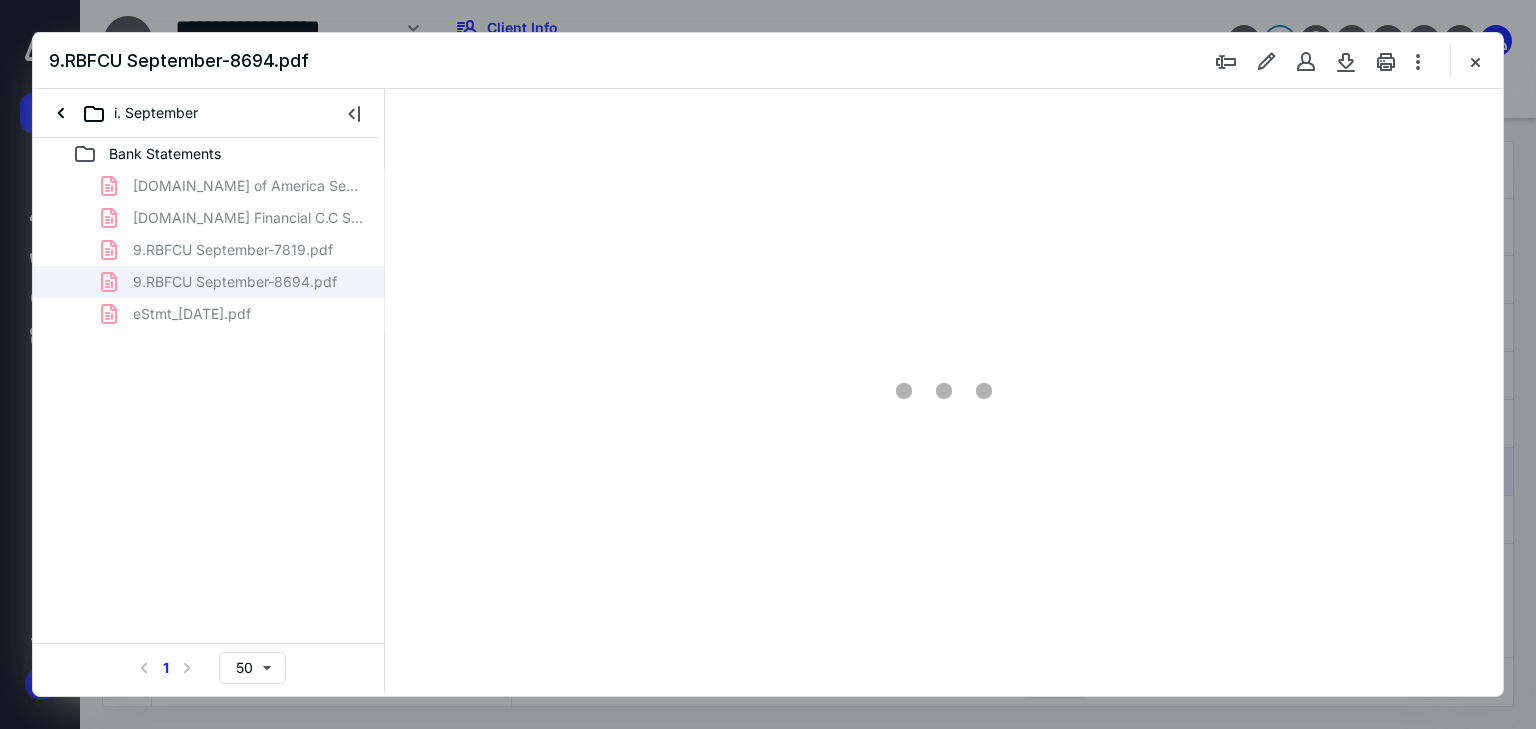 scroll, scrollTop: 0, scrollLeft: 0, axis: both 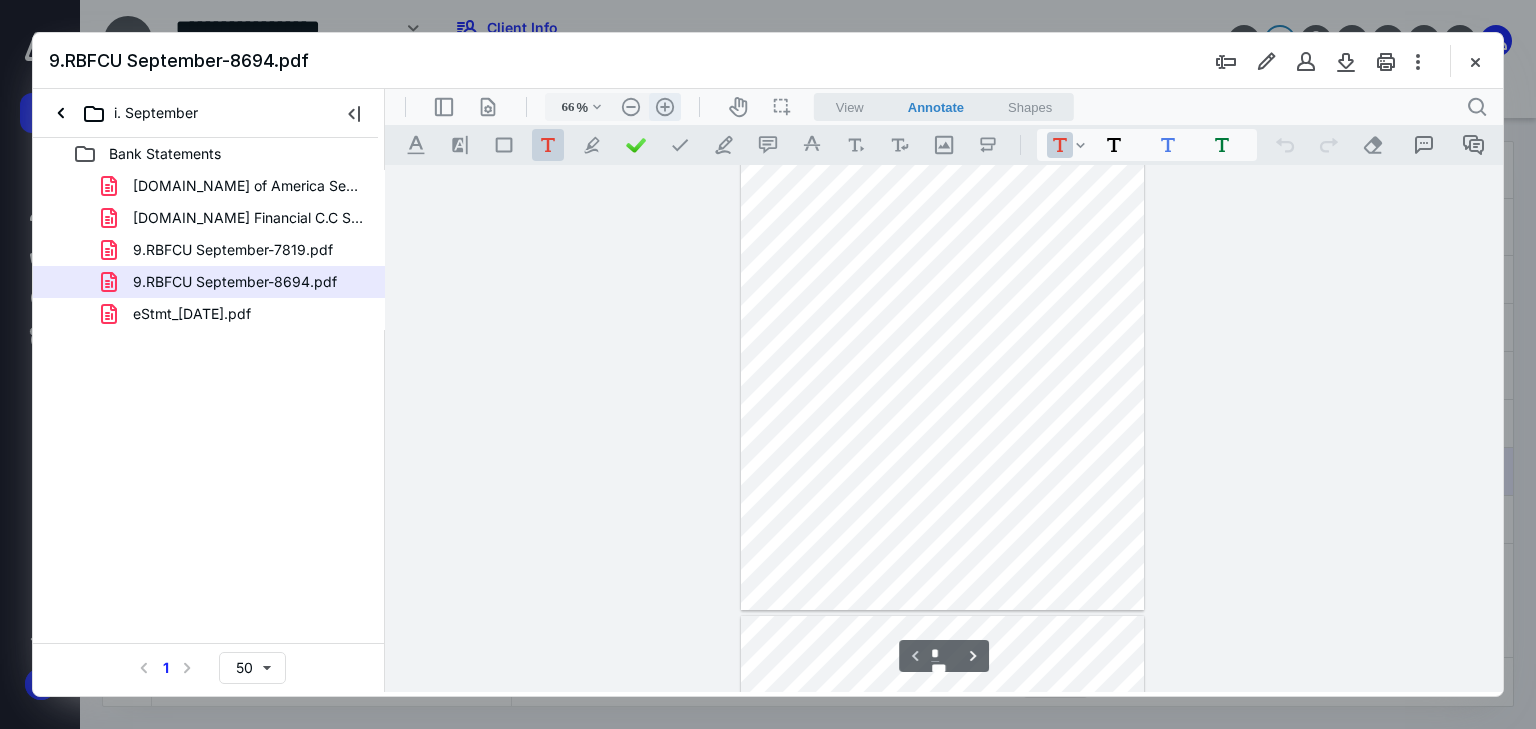 click on ".cls-1{fill:#abb0c4;} icon - header - zoom - in - line" at bounding box center [665, 107] 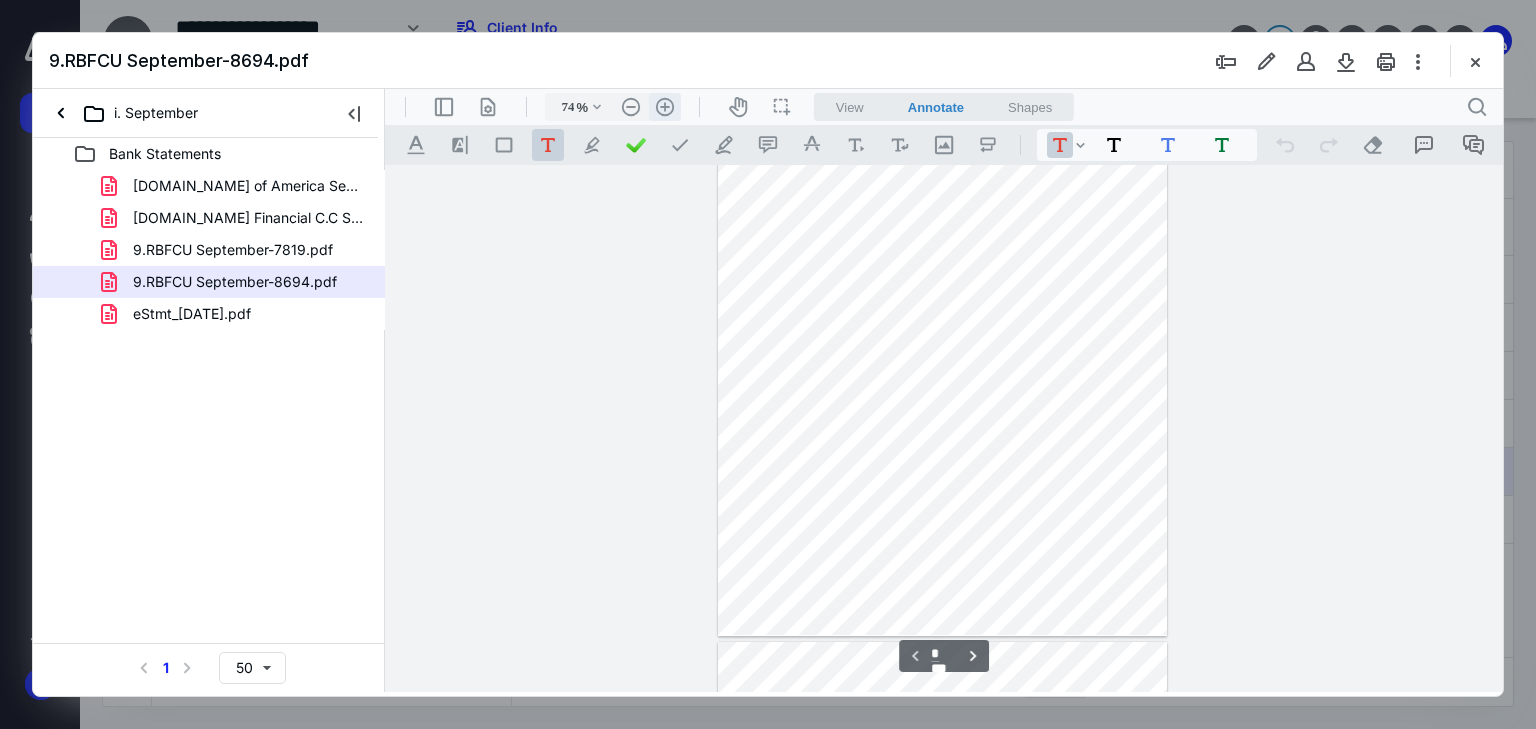 click on ".cls-1{fill:#abb0c4;} icon - header - zoom - in - line" at bounding box center [665, 107] 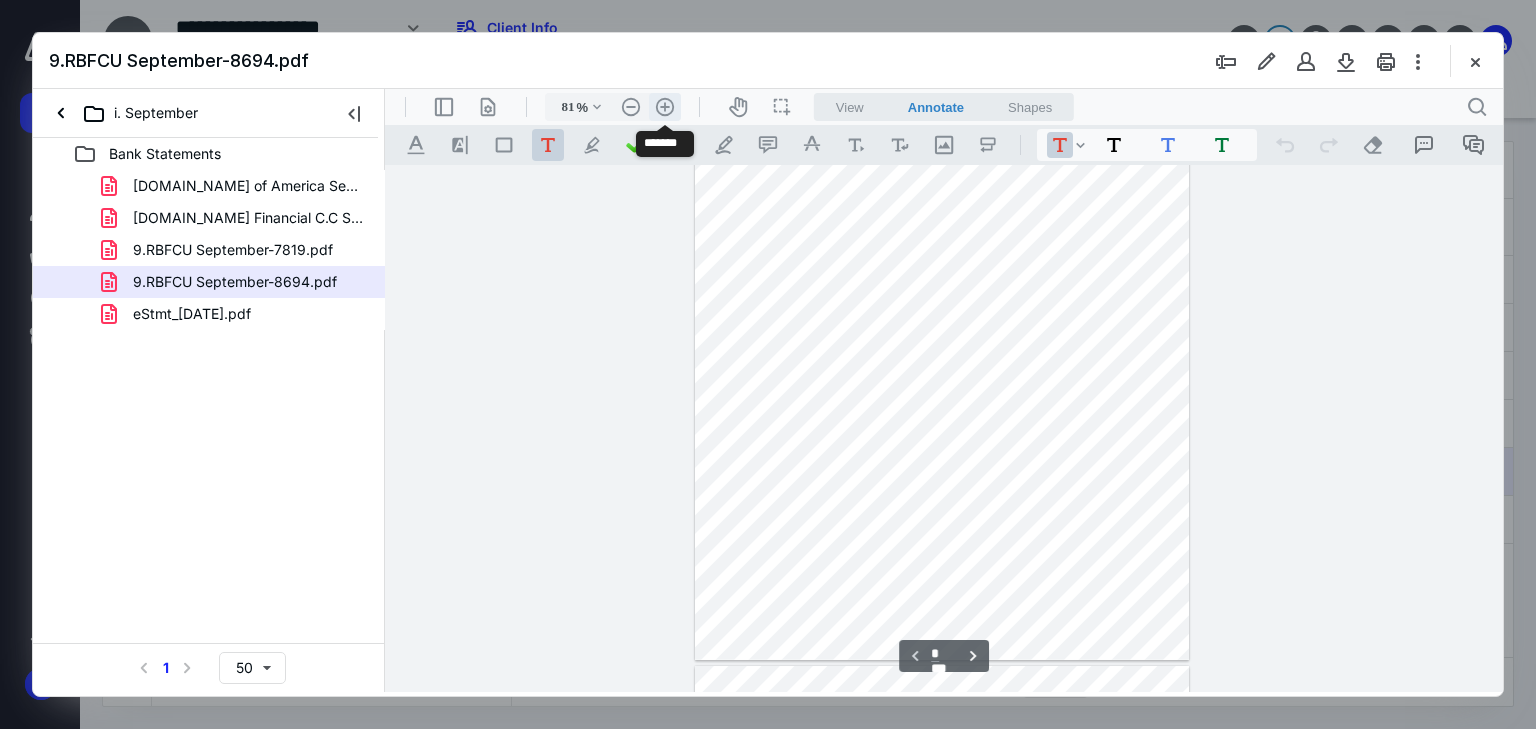 click on ".cls-1{fill:#abb0c4;} icon - header - zoom - in - line" at bounding box center [665, 107] 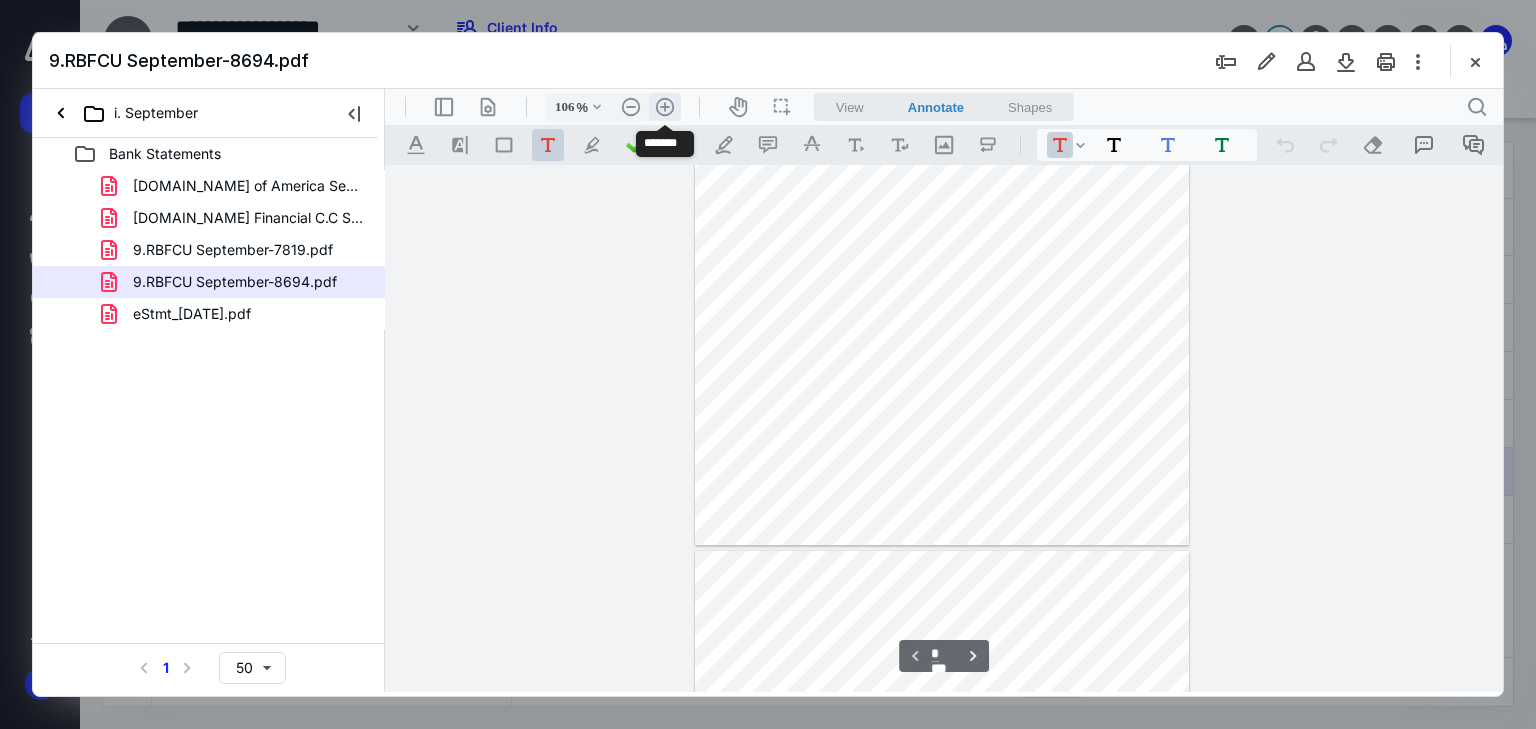 click on ".cls-1{fill:#abb0c4;} icon - header - zoom - in - line" at bounding box center (665, 107) 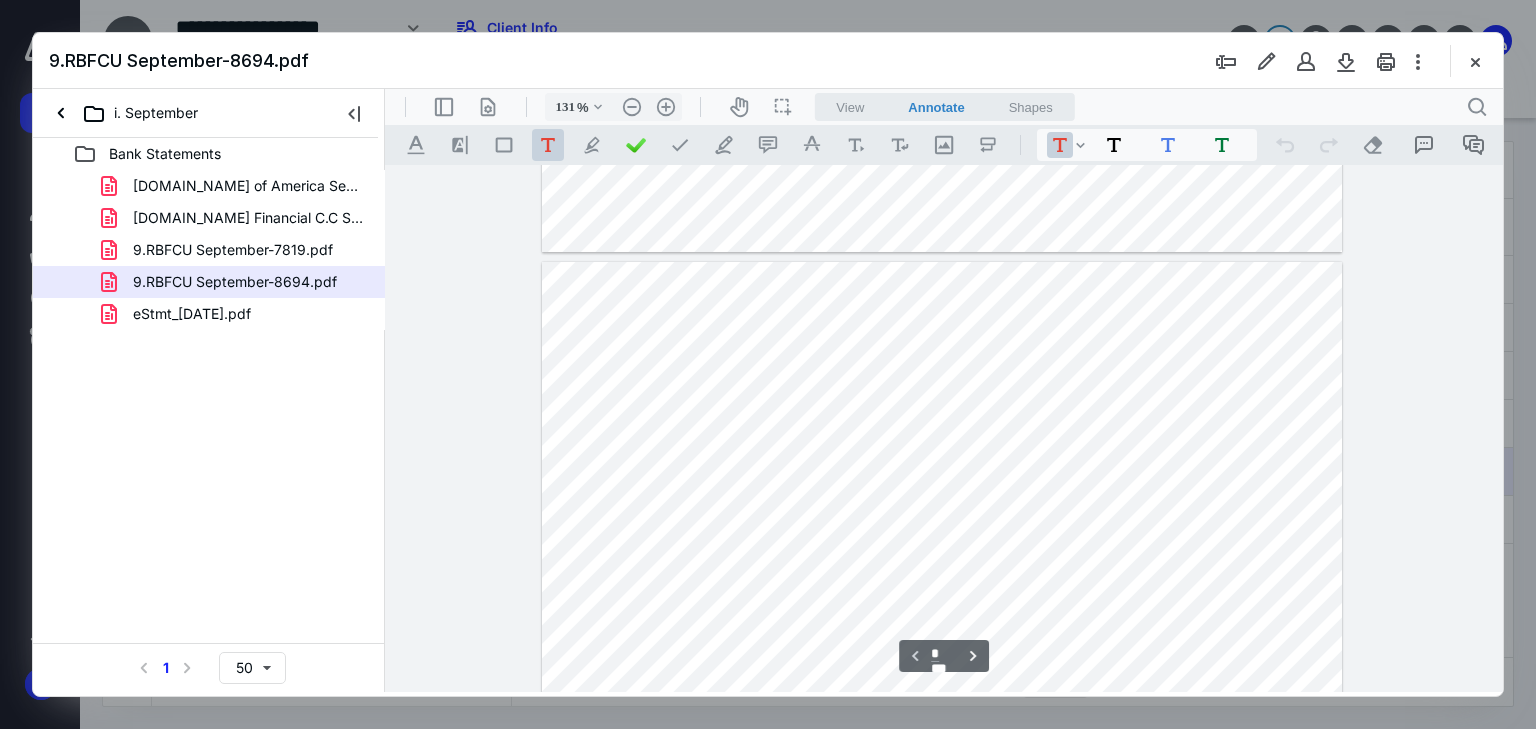 scroll, scrollTop: 960, scrollLeft: 0, axis: vertical 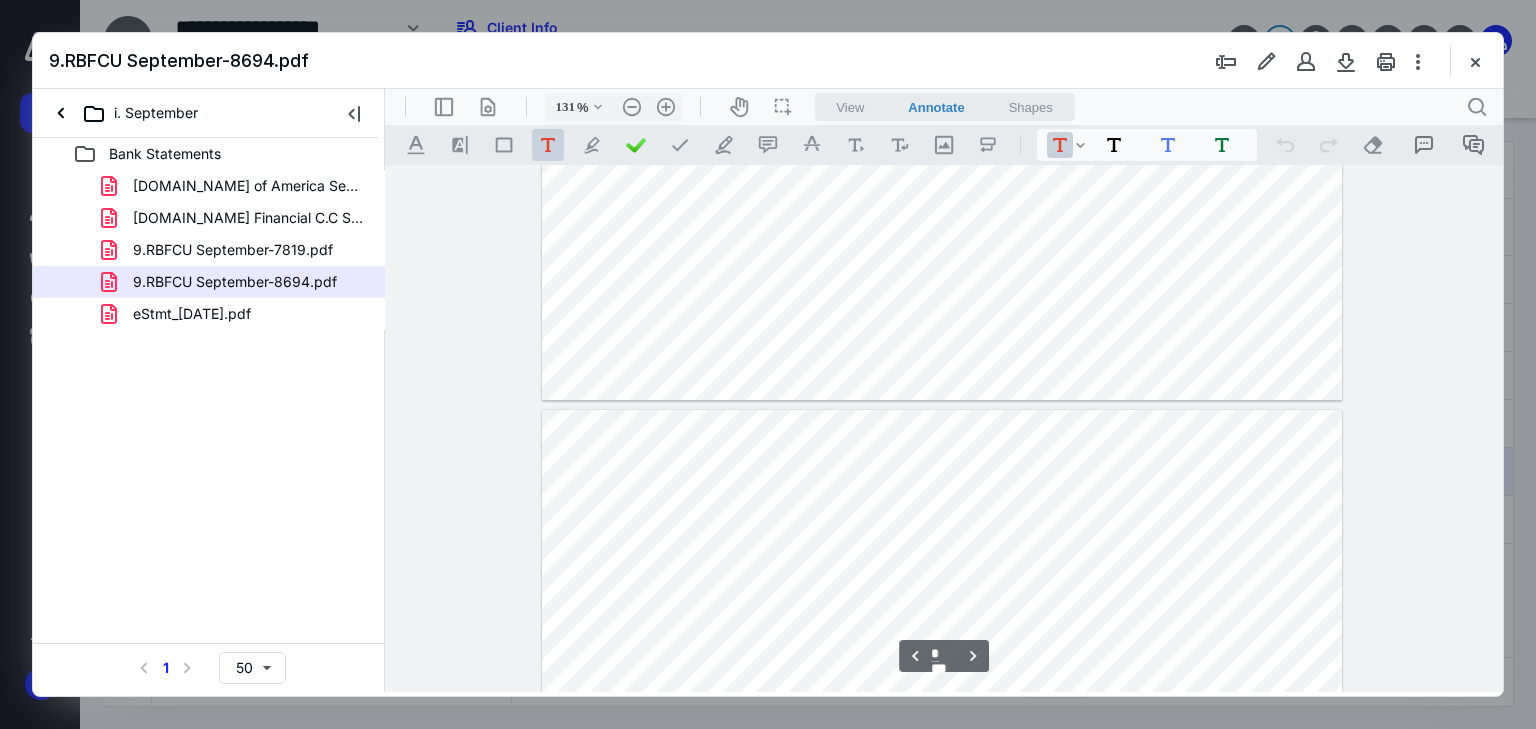 type on "*" 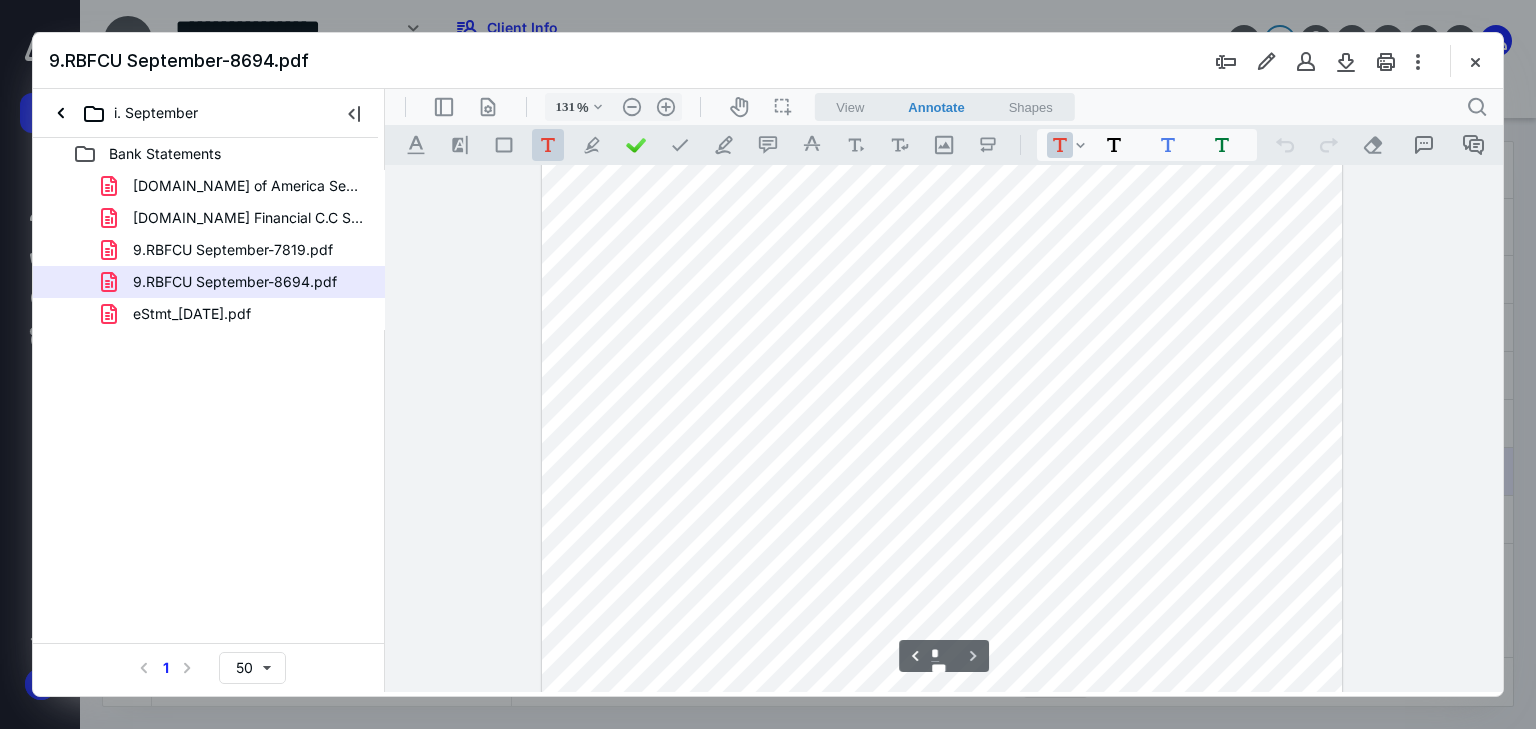 scroll, scrollTop: 3656, scrollLeft: 0, axis: vertical 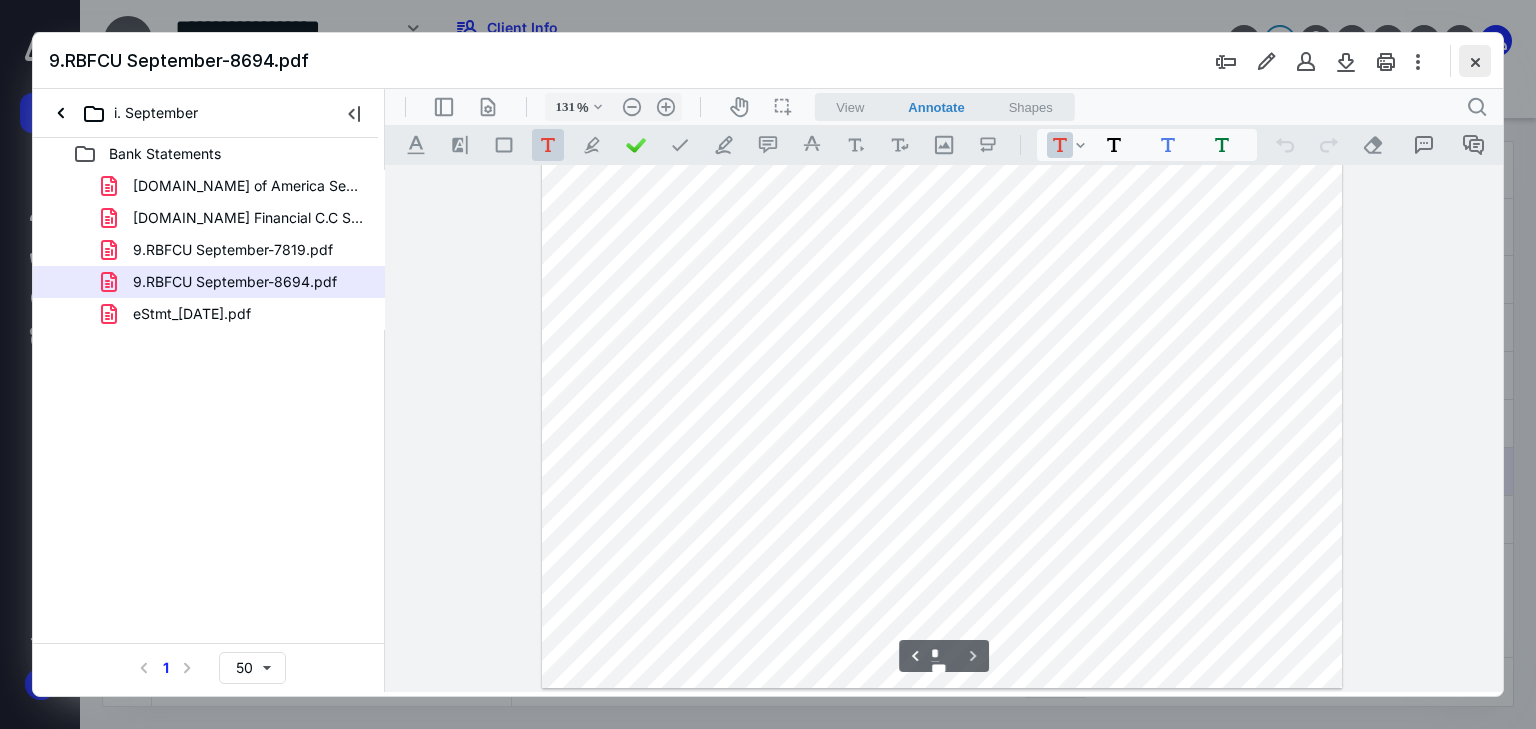 click at bounding box center (1475, 61) 